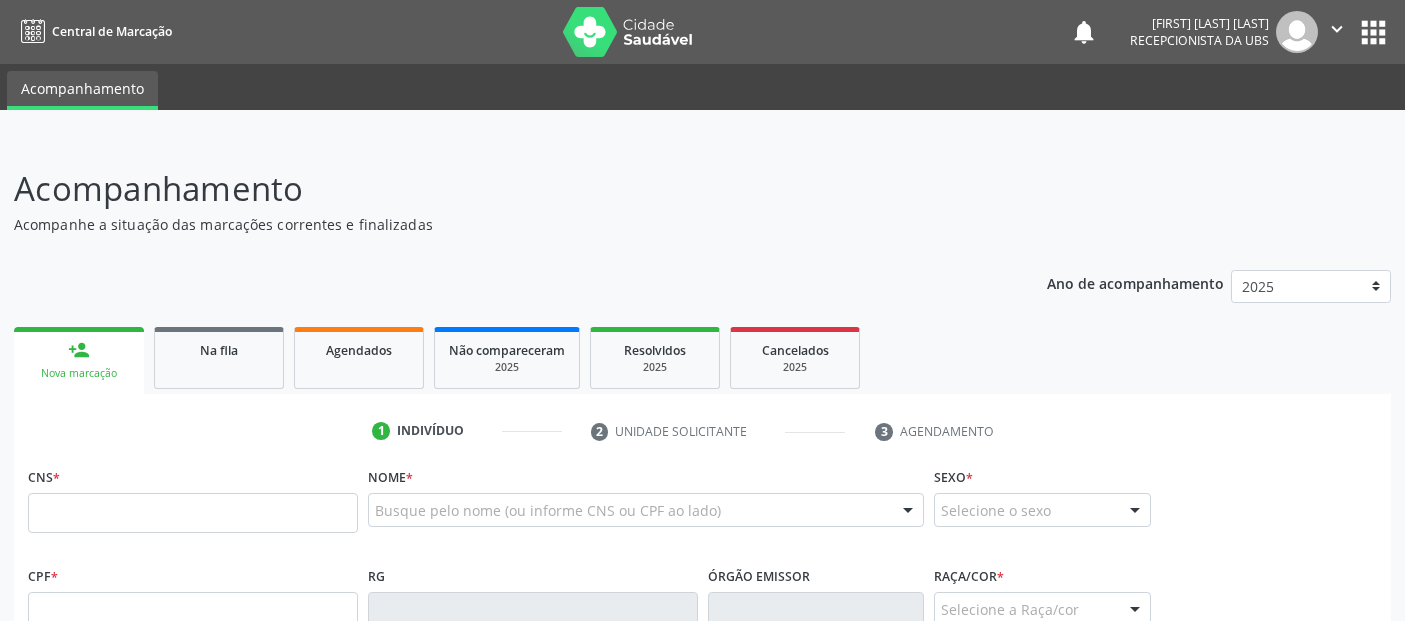 scroll, scrollTop: 7, scrollLeft: 0, axis: vertical 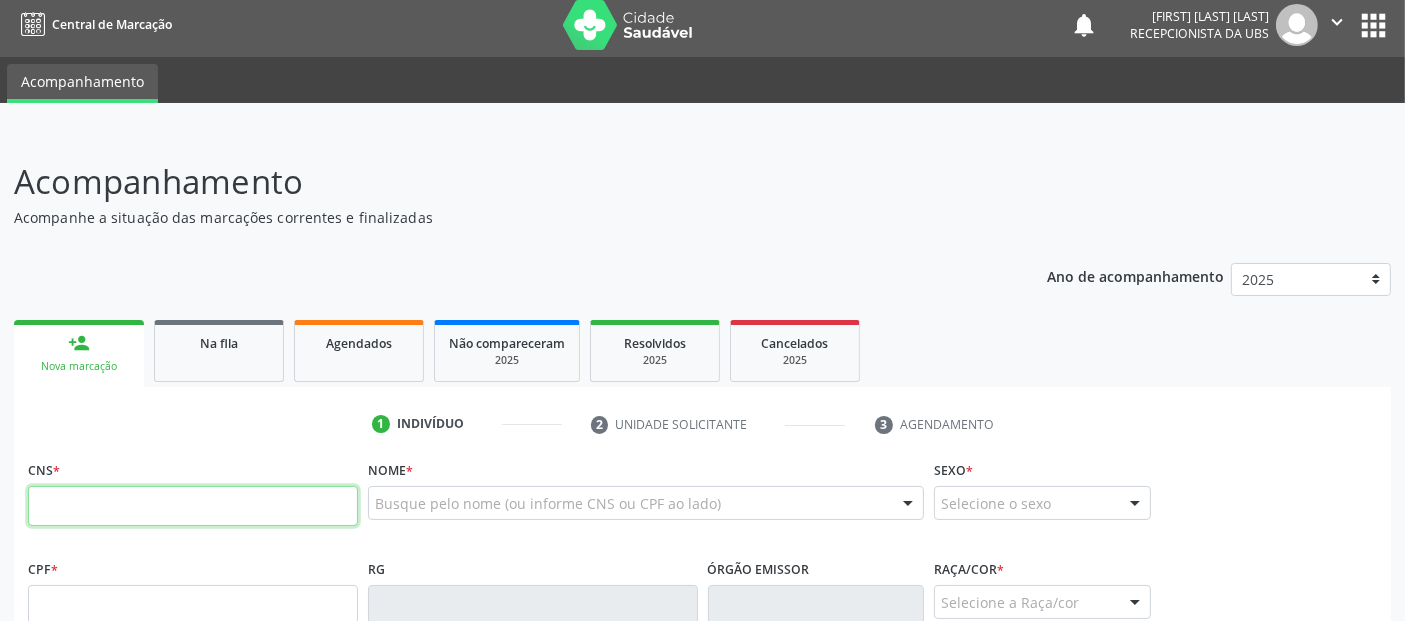 click at bounding box center [193, 506] 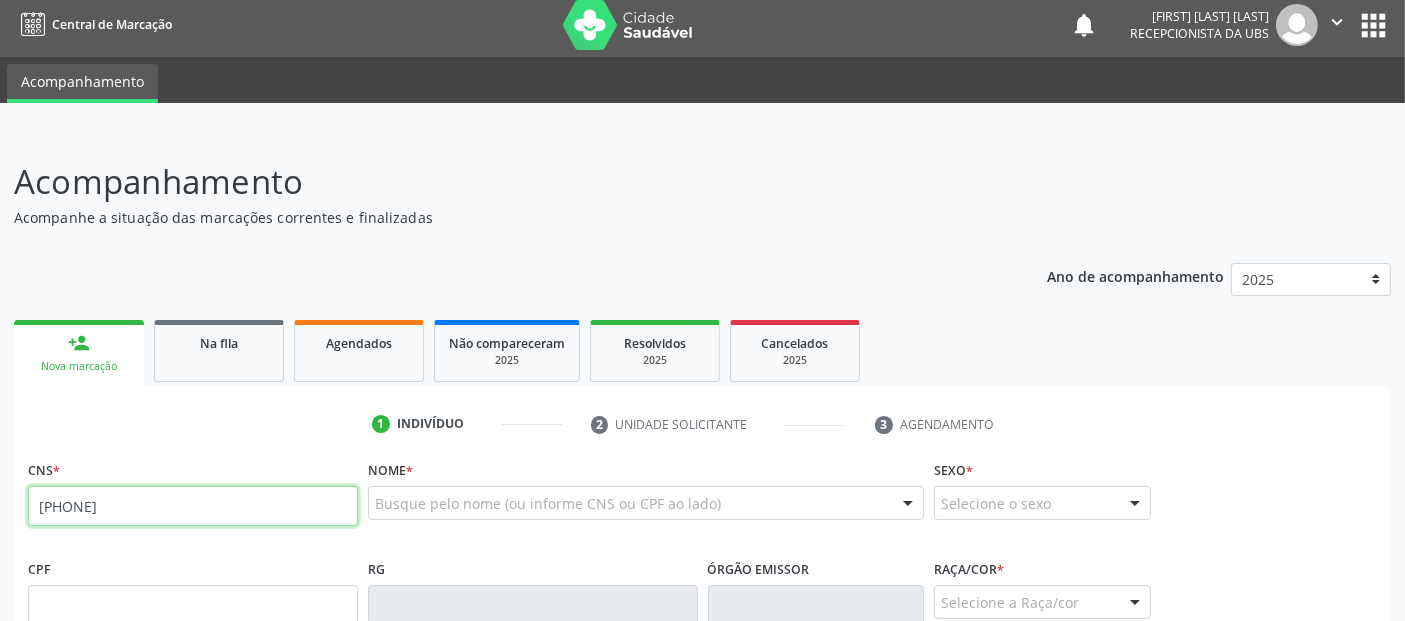 type on "[PHONE]" 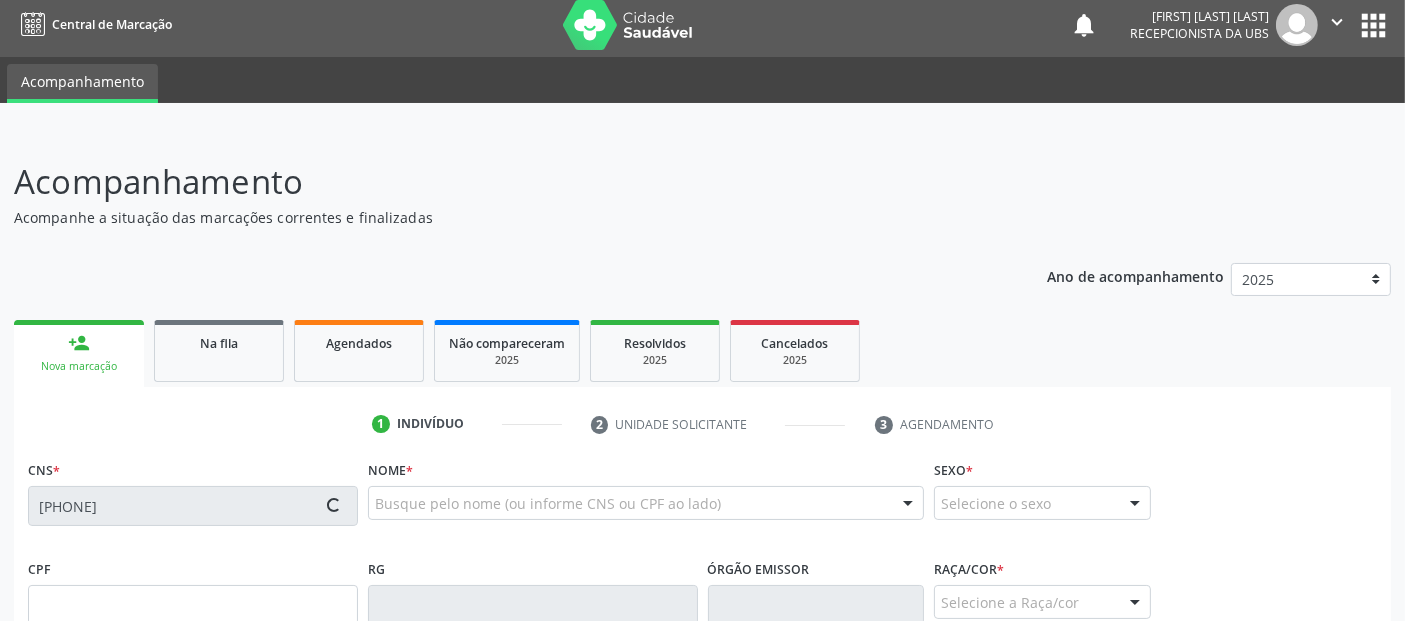 type on "[DATE]" 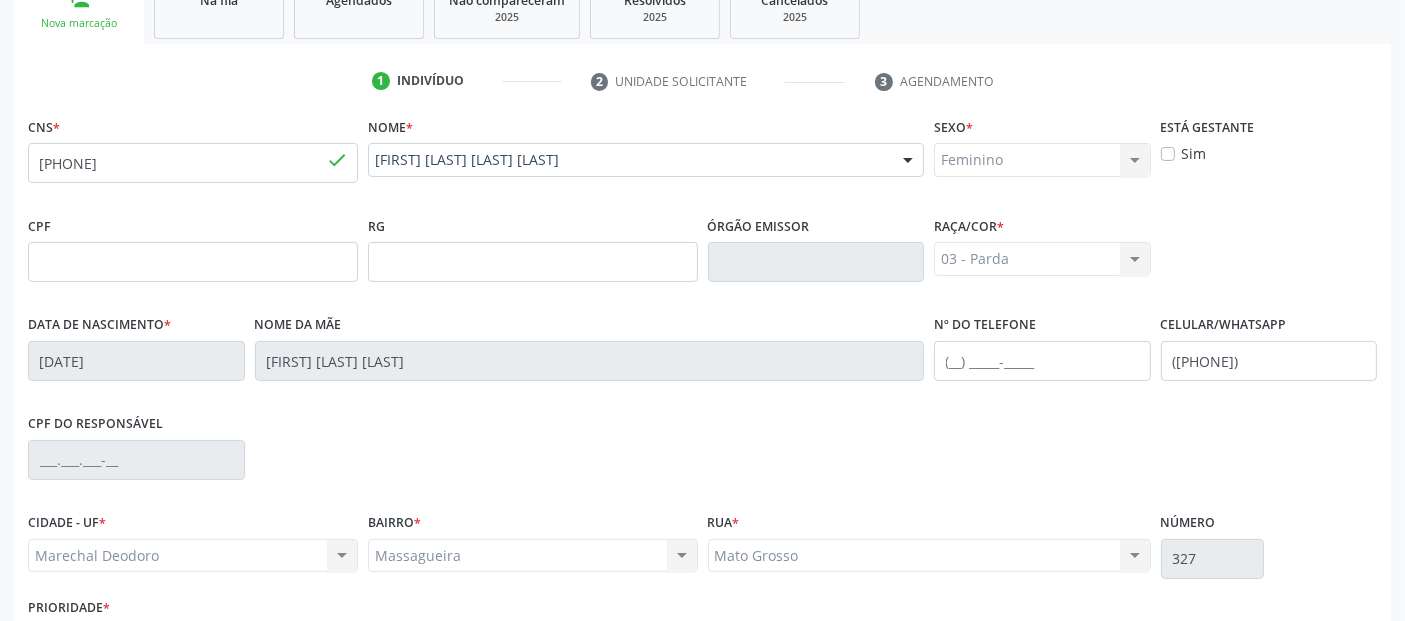 scroll, scrollTop: 489, scrollLeft: 0, axis: vertical 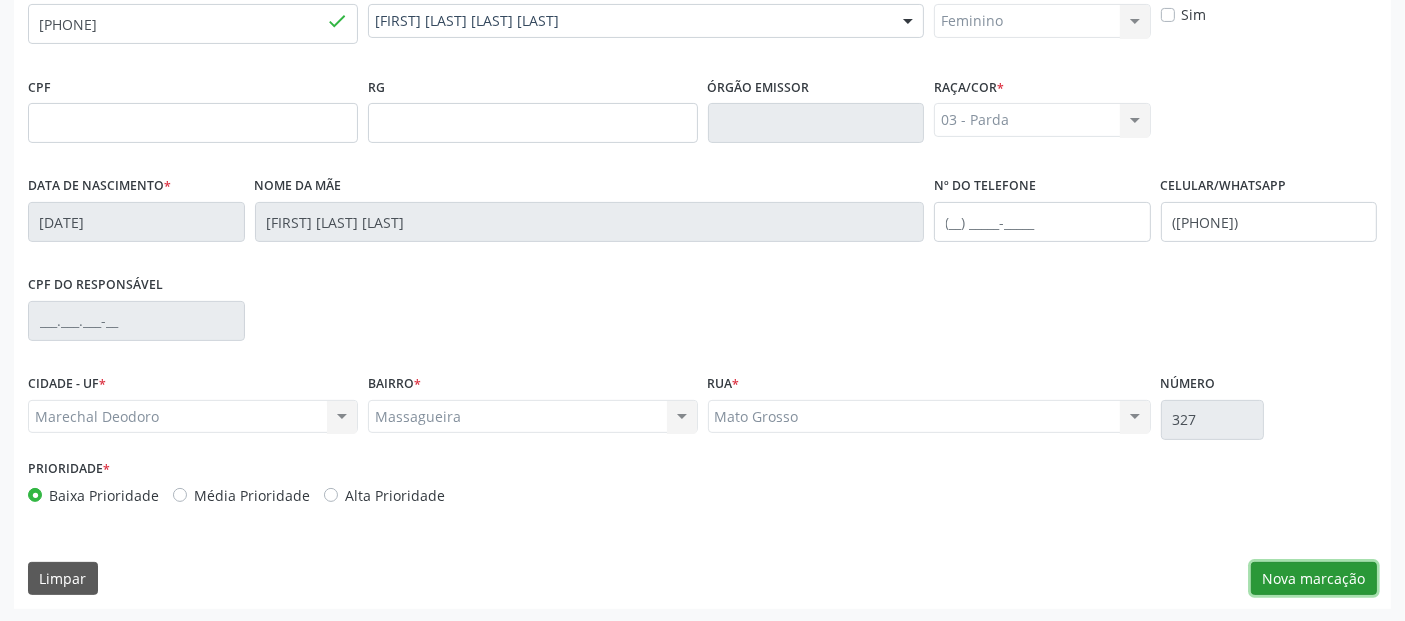 click on "Nova marcação" at bounding box center (1314, 579) 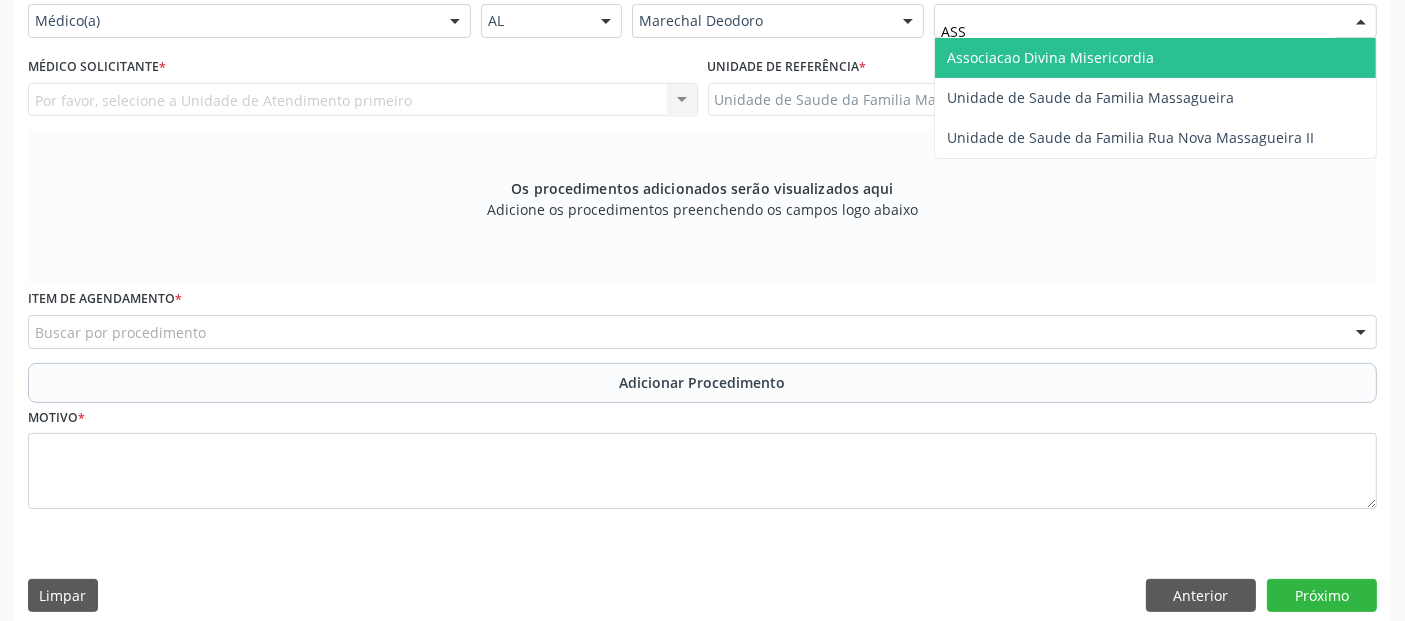 type on "ASSA" 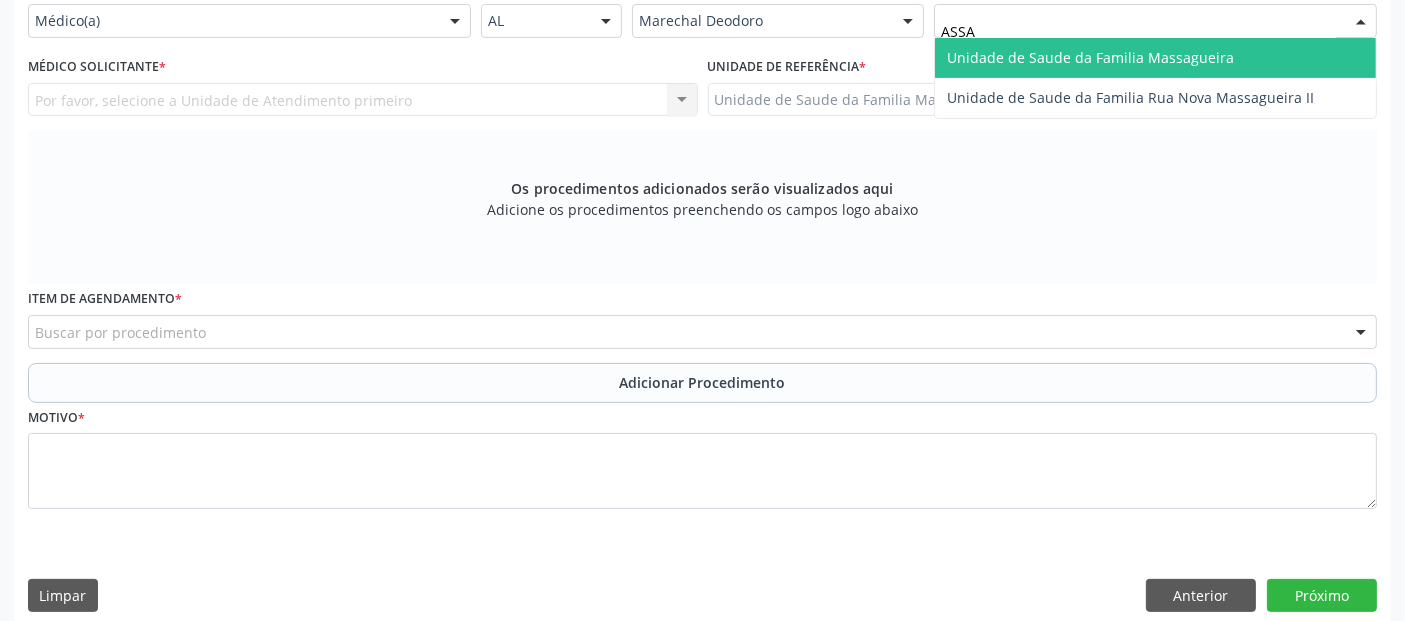 click on "Unidade de Saude da Familia Massagueira" at bounding box center [1155, 58] 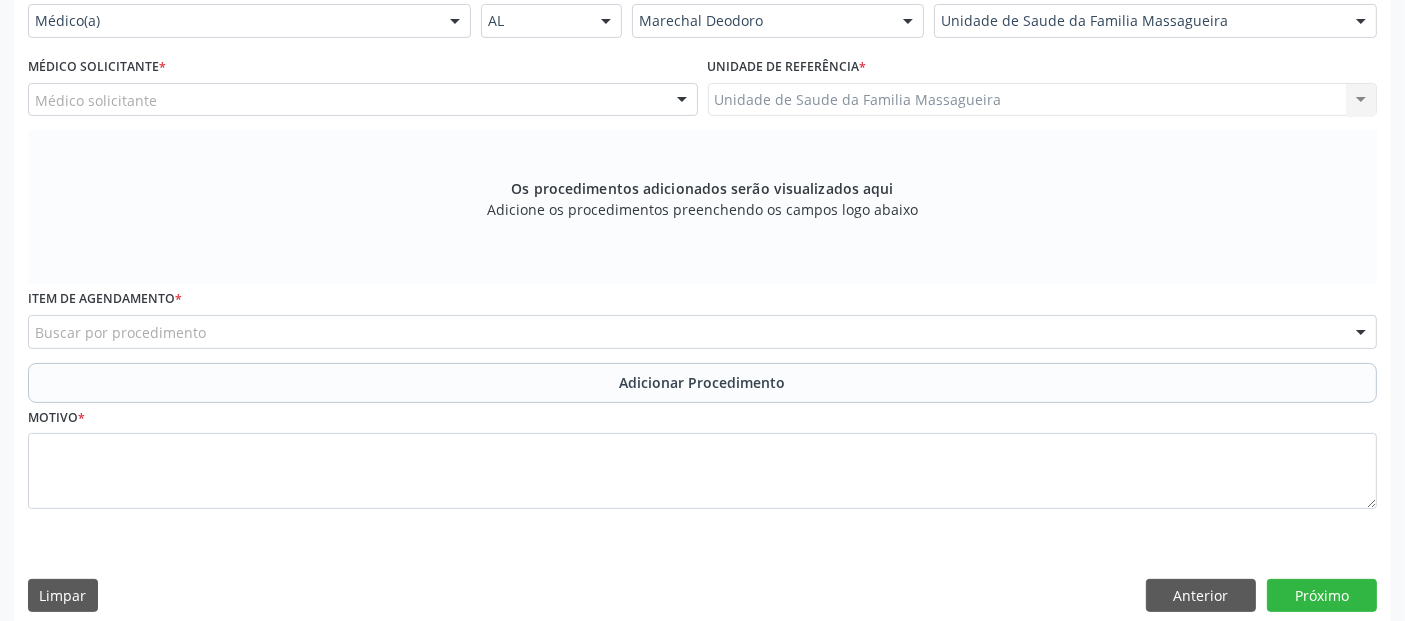 click on "Médico solicitante" at bounding box center [363, 100] 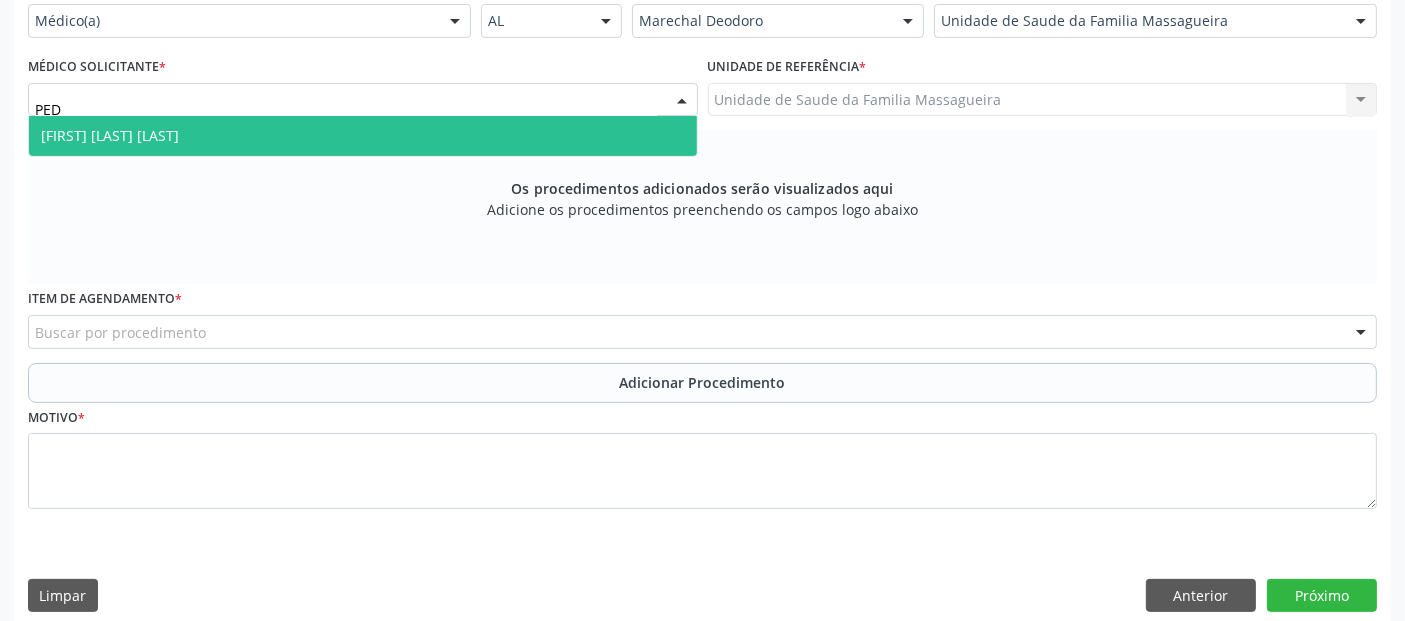 type on "PEDR" 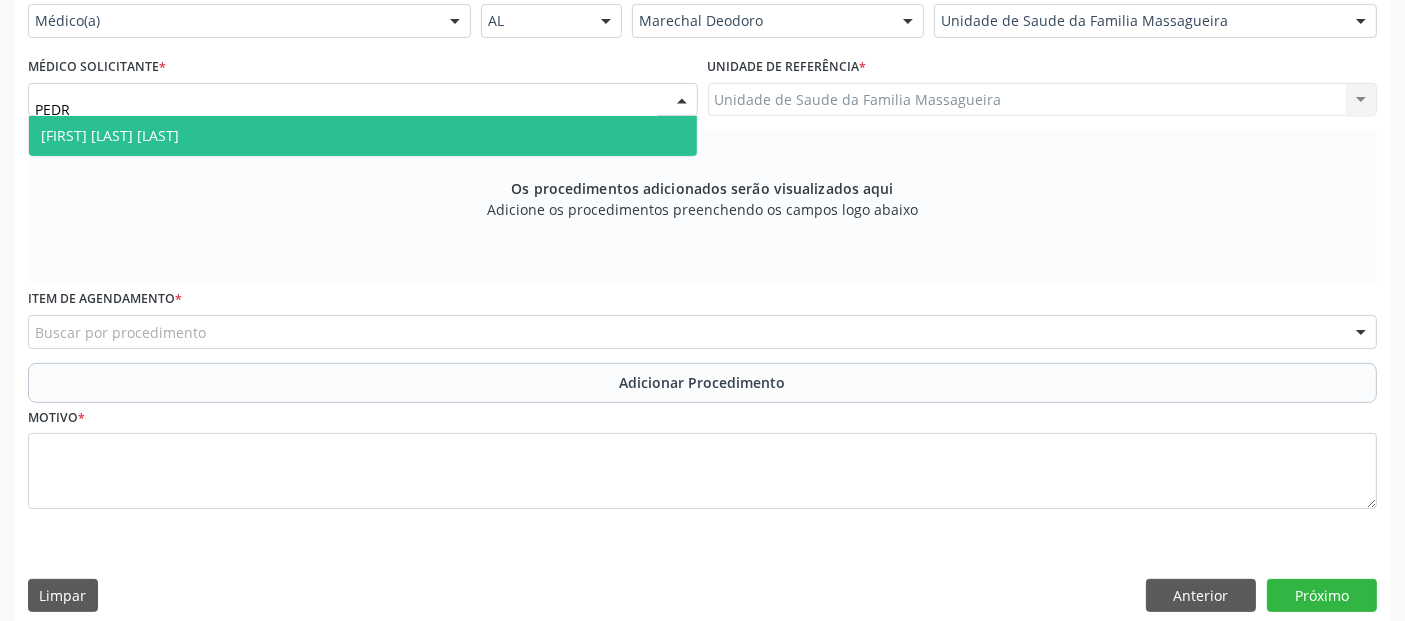 click on "[FIRST] [LAST] [LAST]" at bounding box center [363, 136] 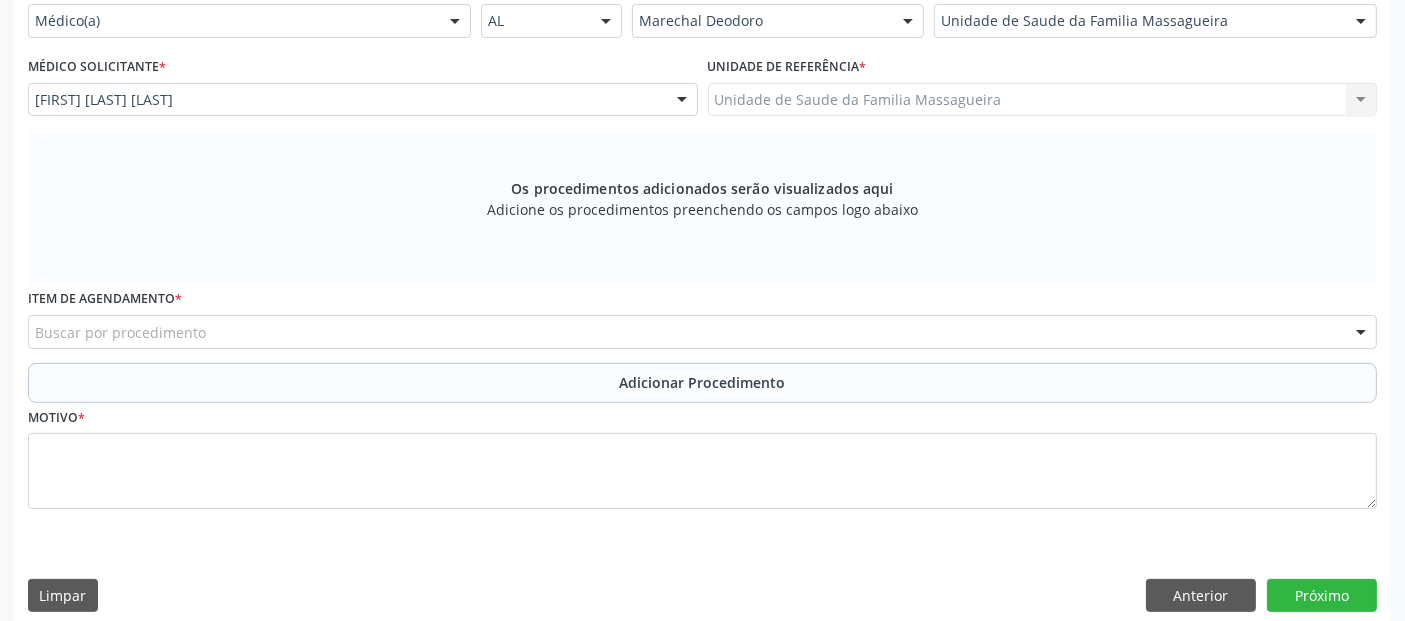 click on "Buscar por procedimento" at bounding box center [702, 332] 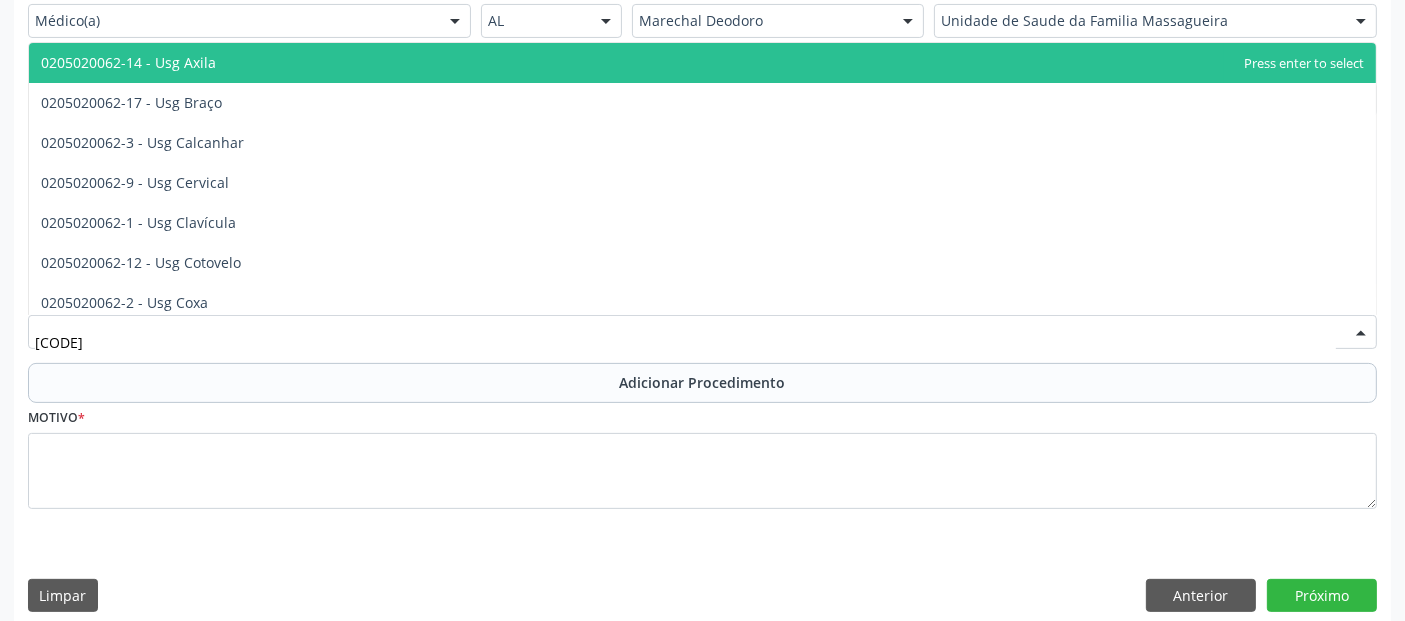 type on "[CODE]" 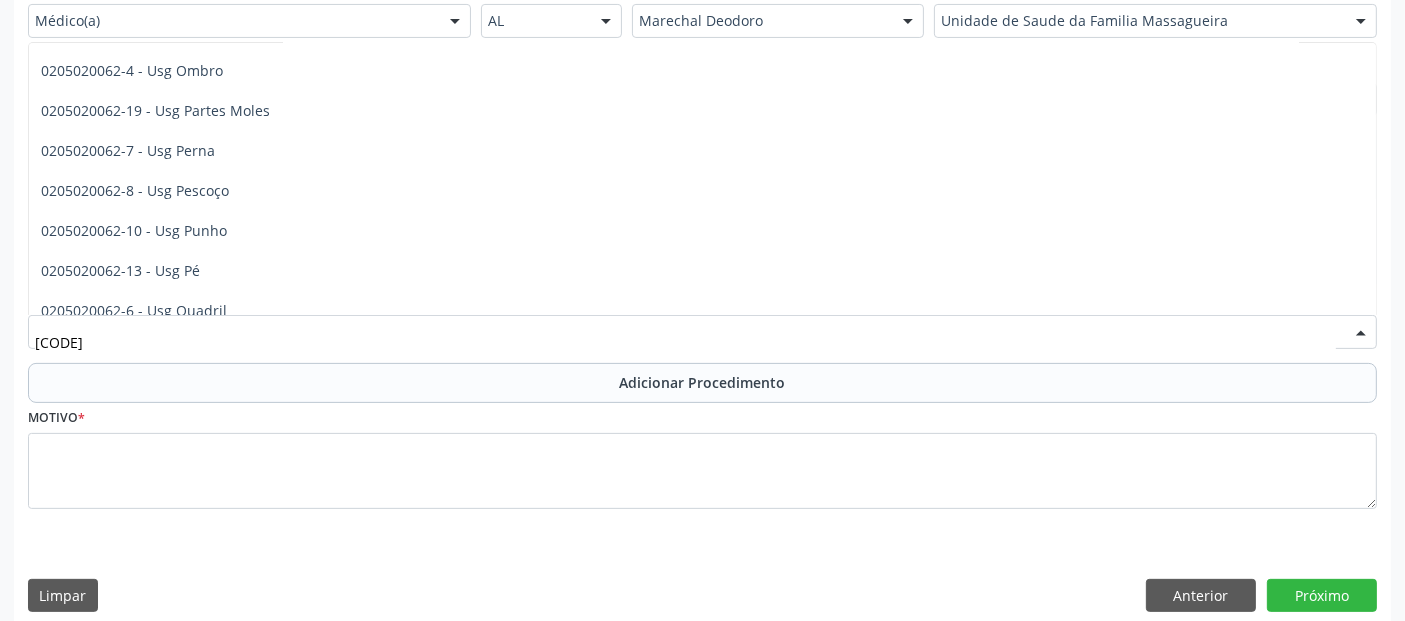 scroll, scrollTop: 374, scrollLeft: 0, axis: vertical 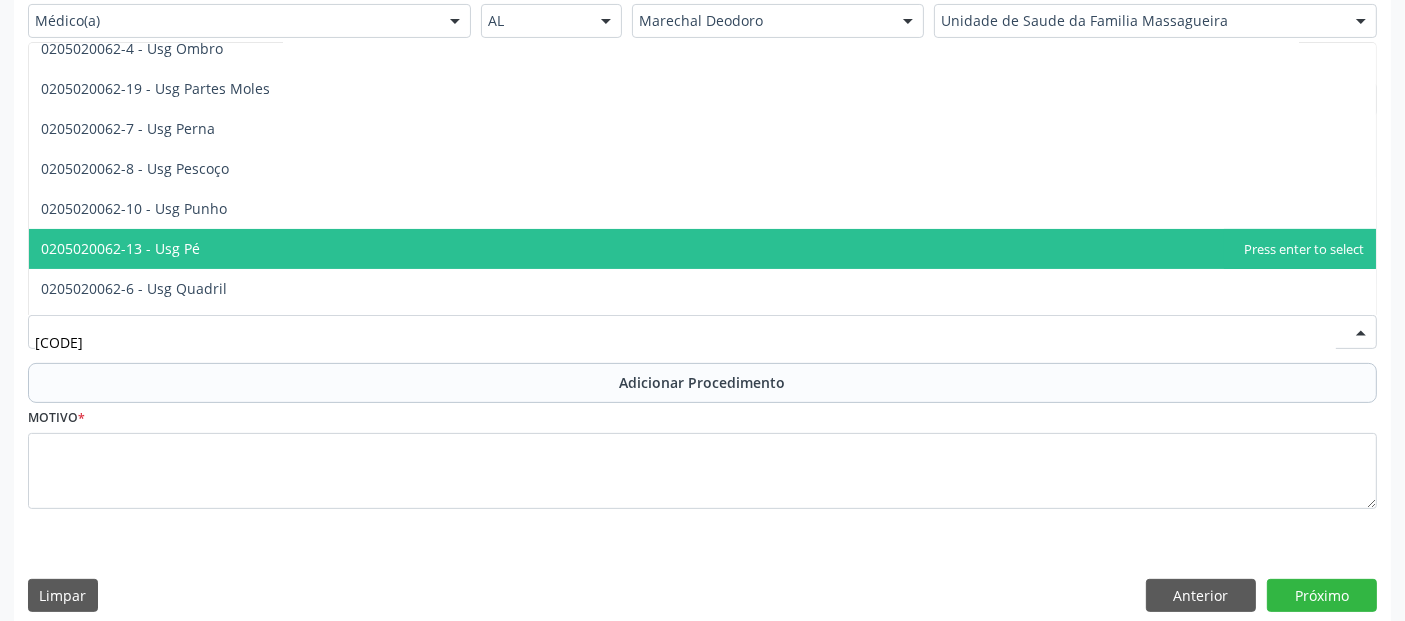 click on "0205020062-13 - Usg Pé" at bounding box center (120, 248) 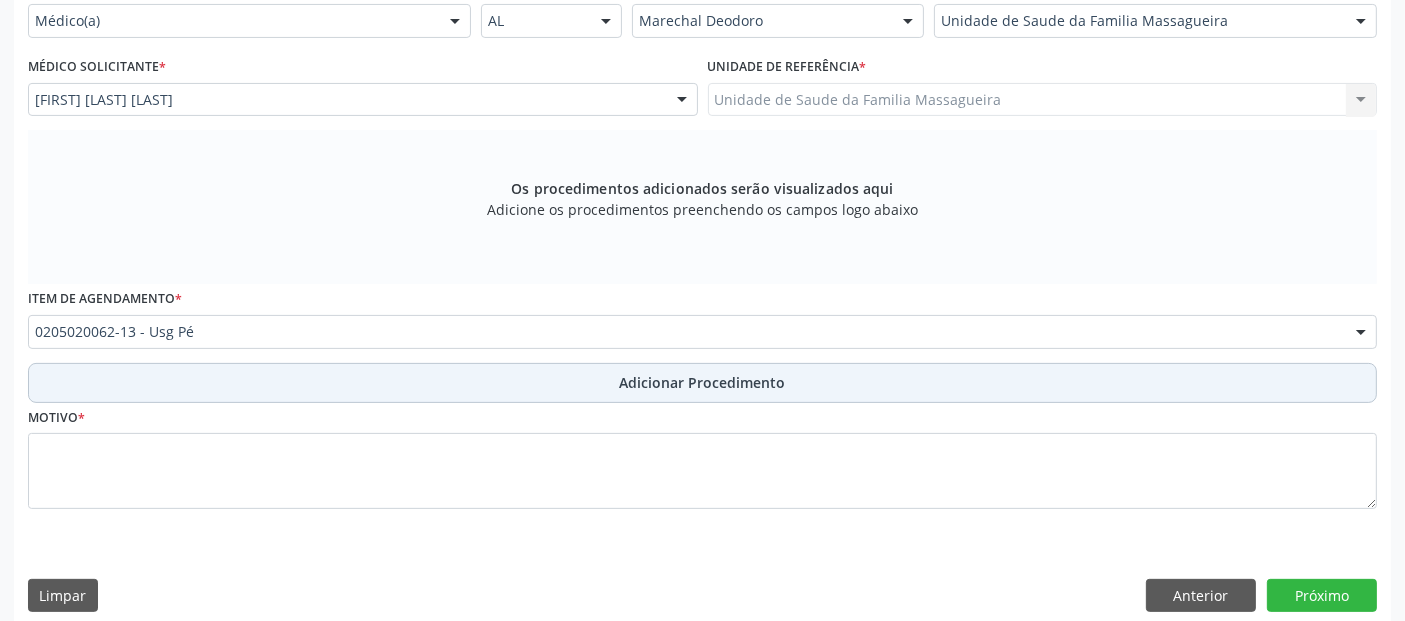 click on "Adicionar Procedimento" at bounding box center [702, 383] 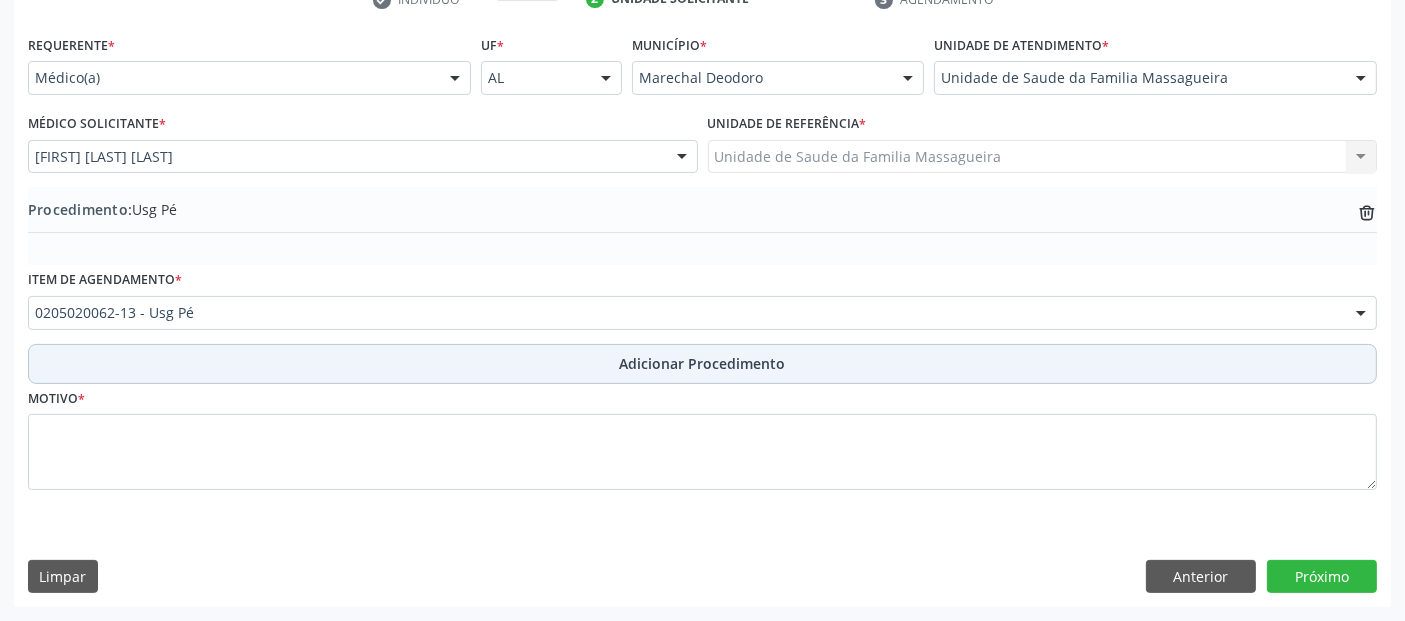 scroll, scrollTop: 429, scrollLeft: 0, axis: vertical 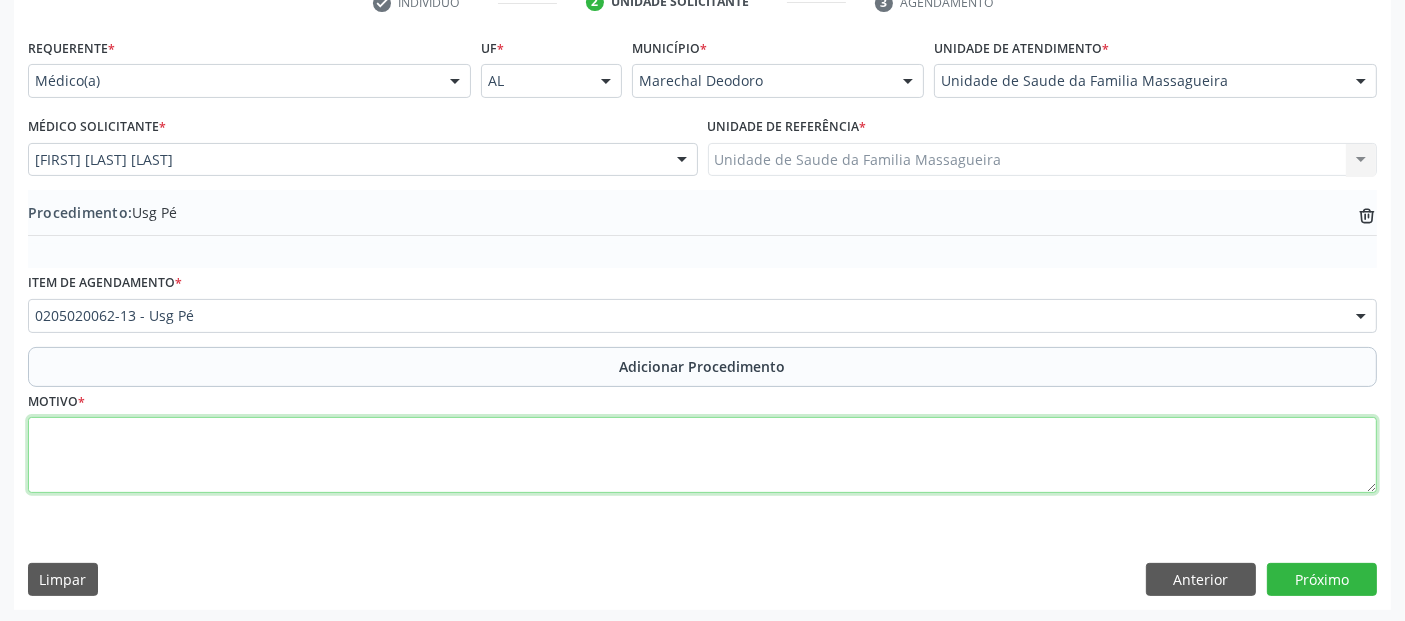 click at bounding box center (702, 455) 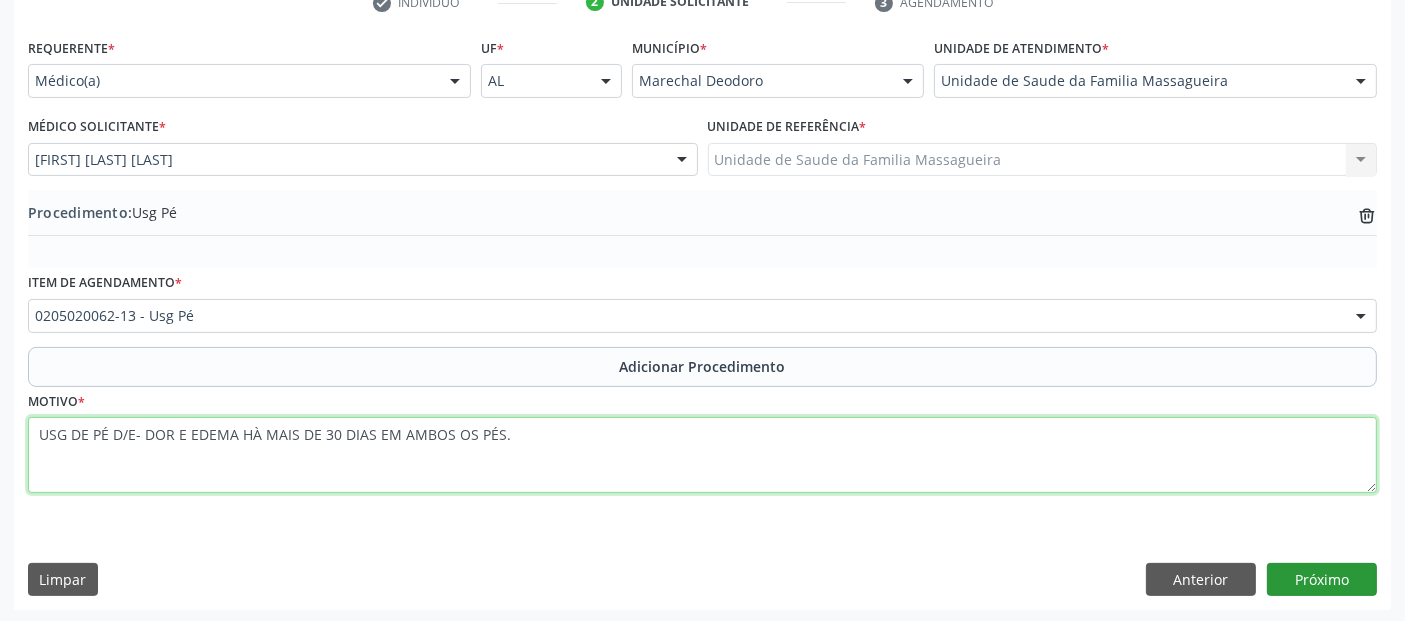 type on "USG DE PÉ D/E- DOR E EDEMA HÀ MAIS DE 30 DIAS EM AMBOS OS PÉS." 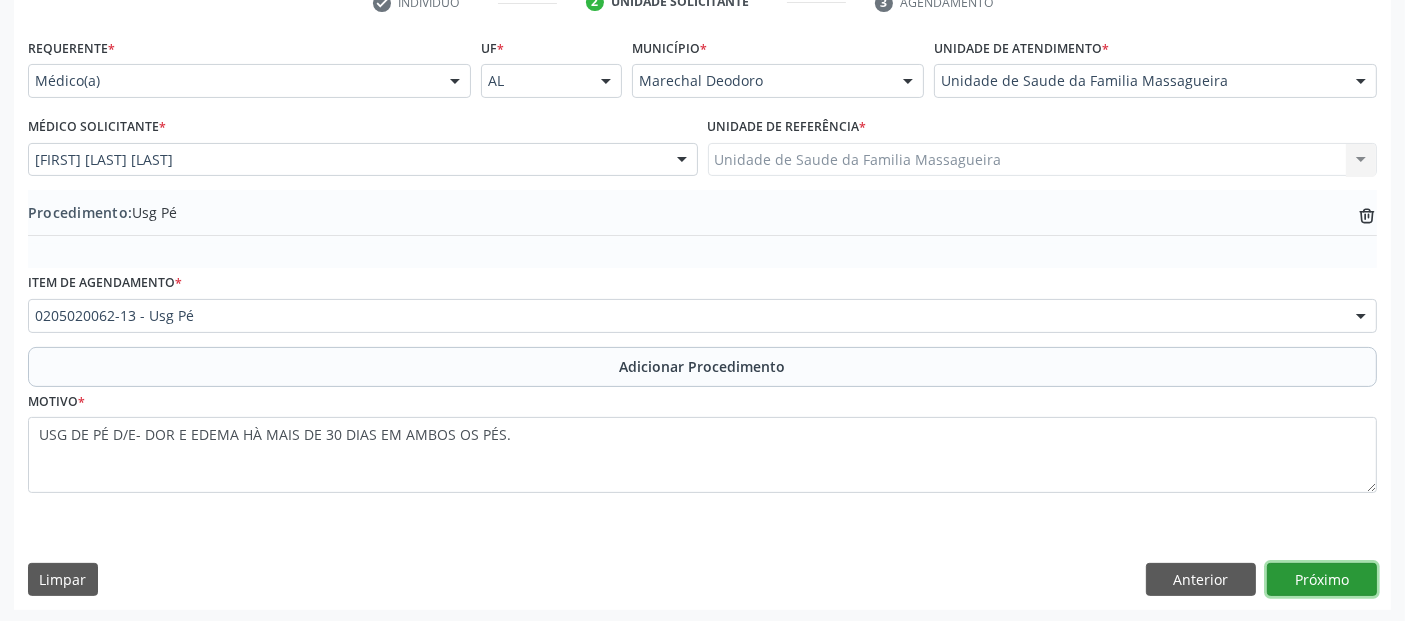 click on "Próximo" at bounding box center [1322, 580] 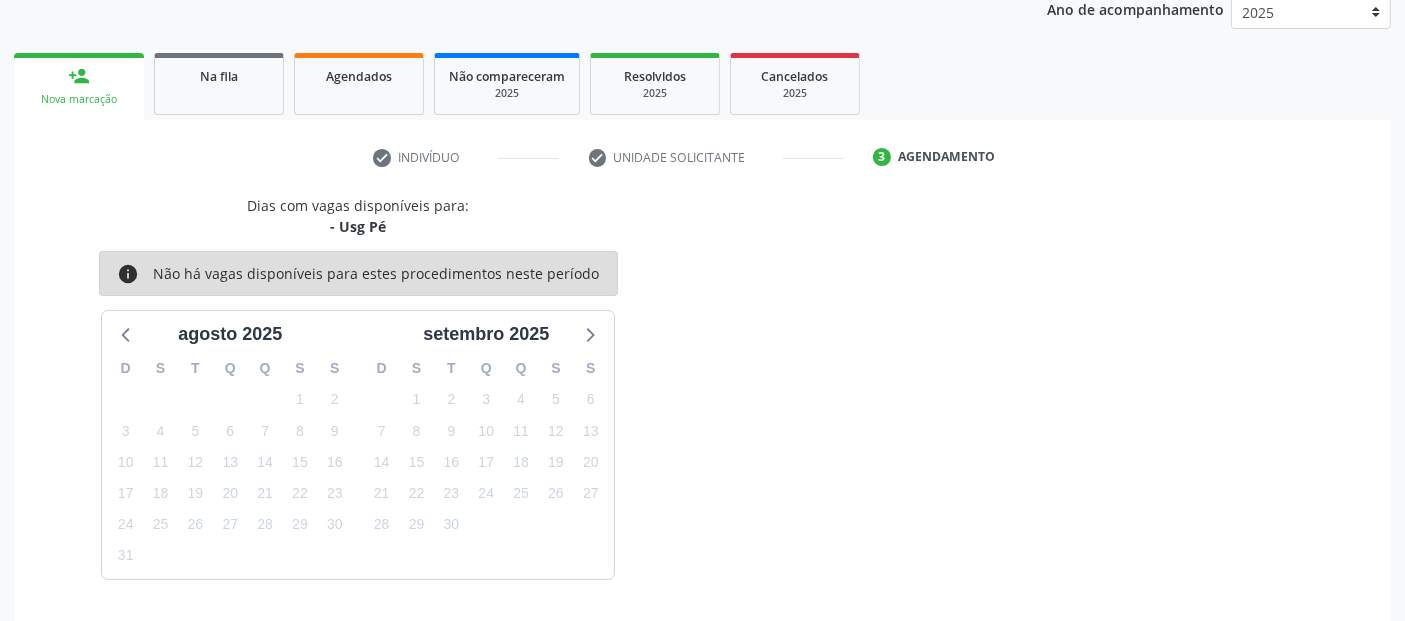 scroll, scrollTop: 333, scrollLeft: 0, axis: vertical 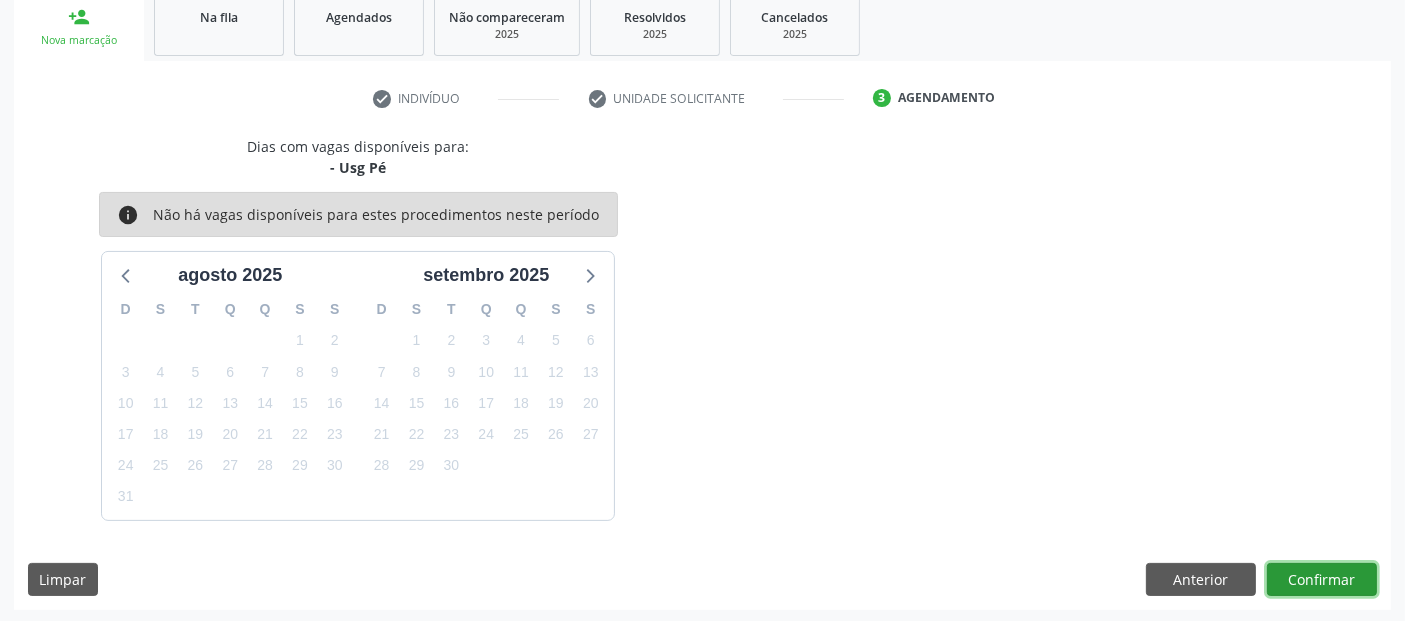 click on "Confirmar" at bounding box center (1322, 580) 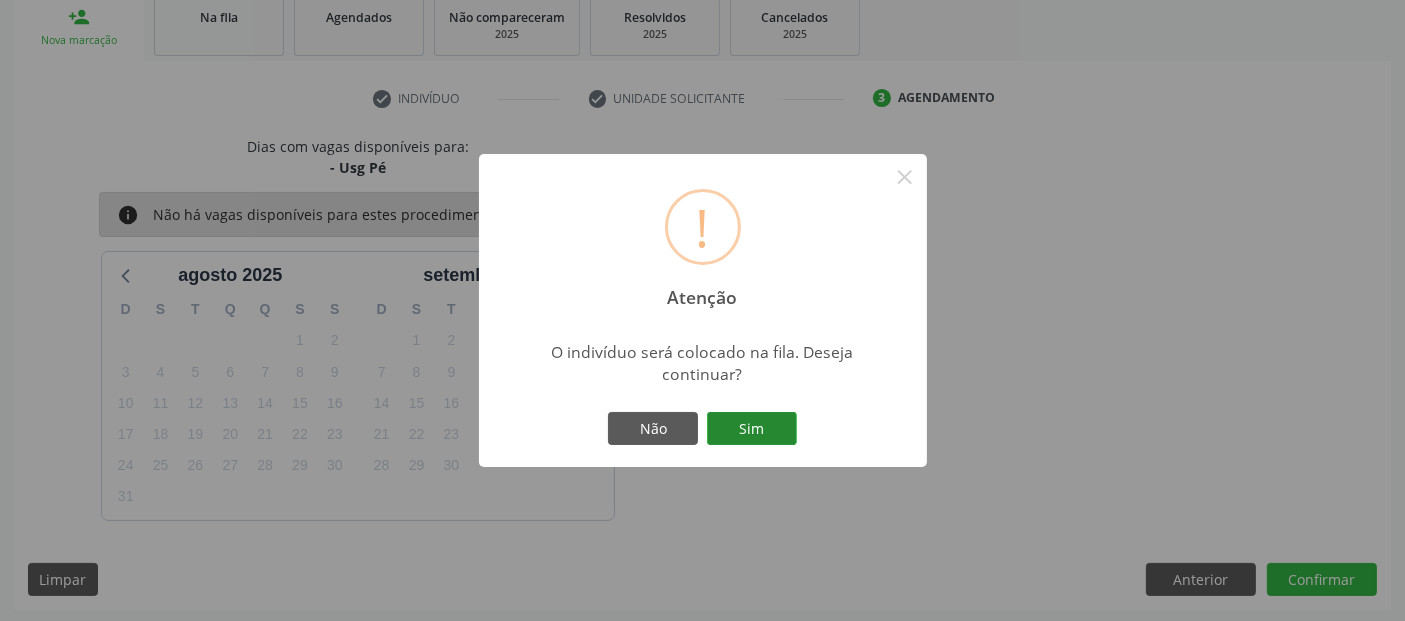 click on "Sim" at bounding box center (752, 429) 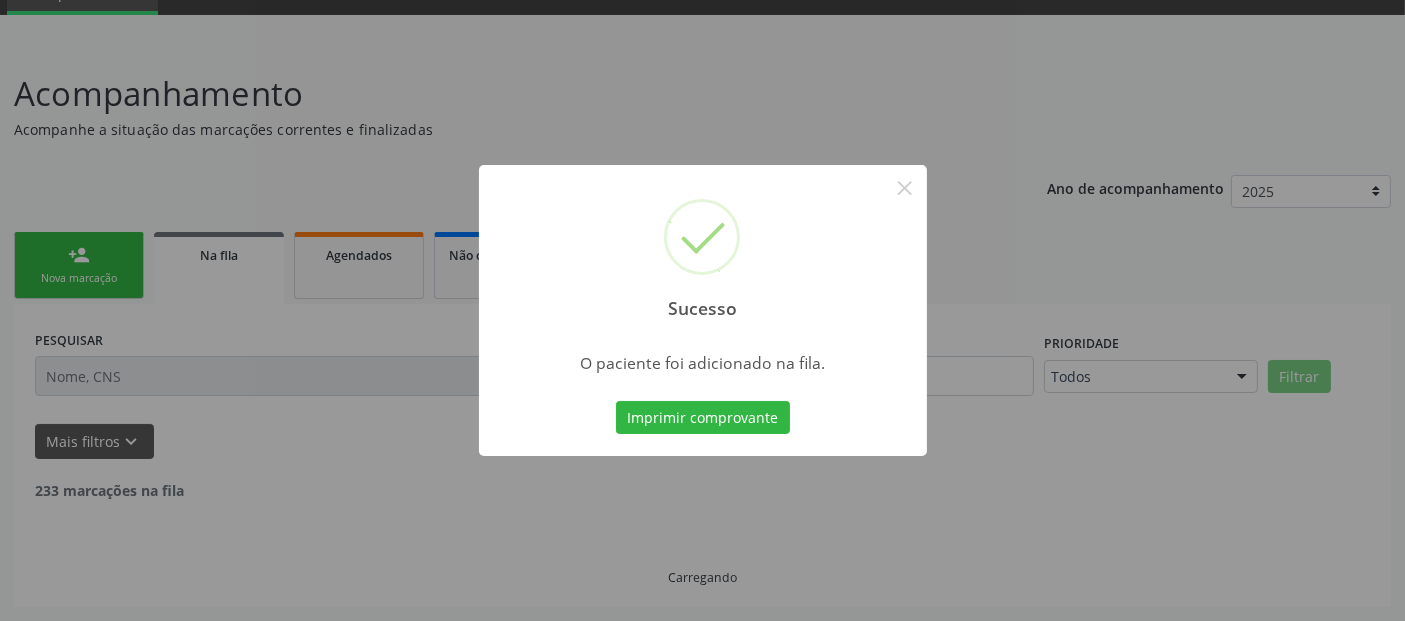 scroll, scrollTop: 71, scrollLeft: 0, axis: vertical 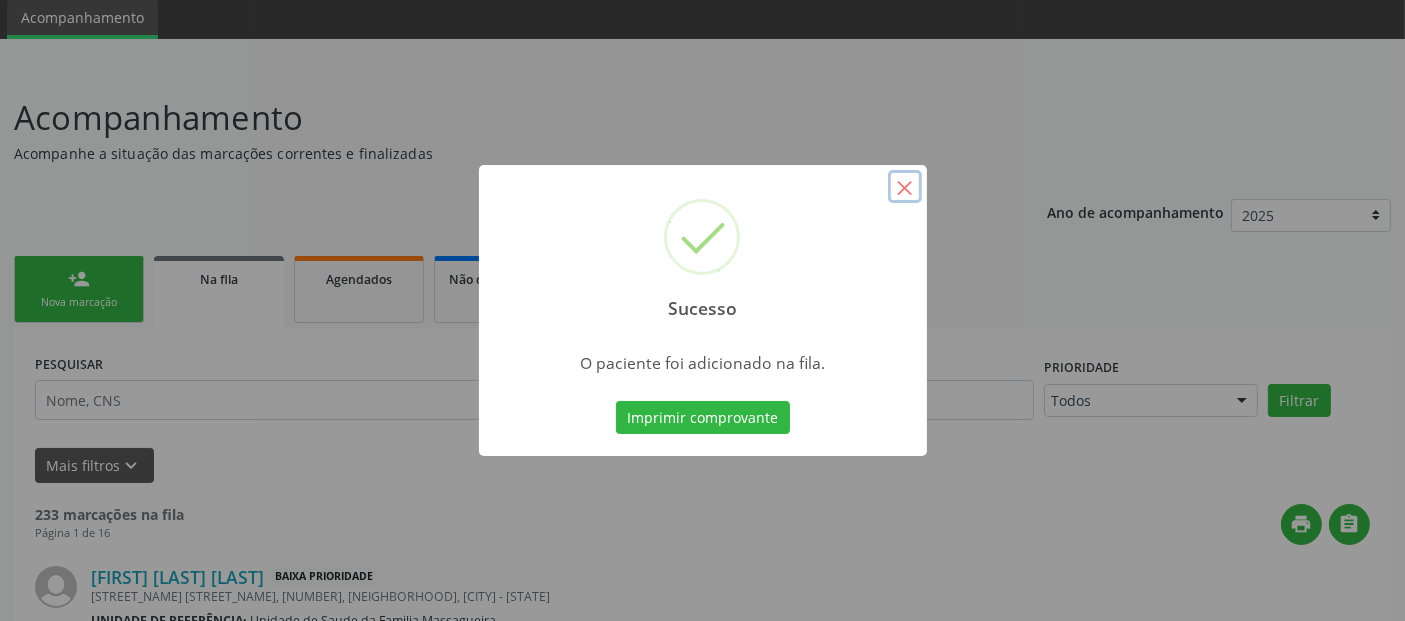 click on "×" at bounding box center (905, 187) 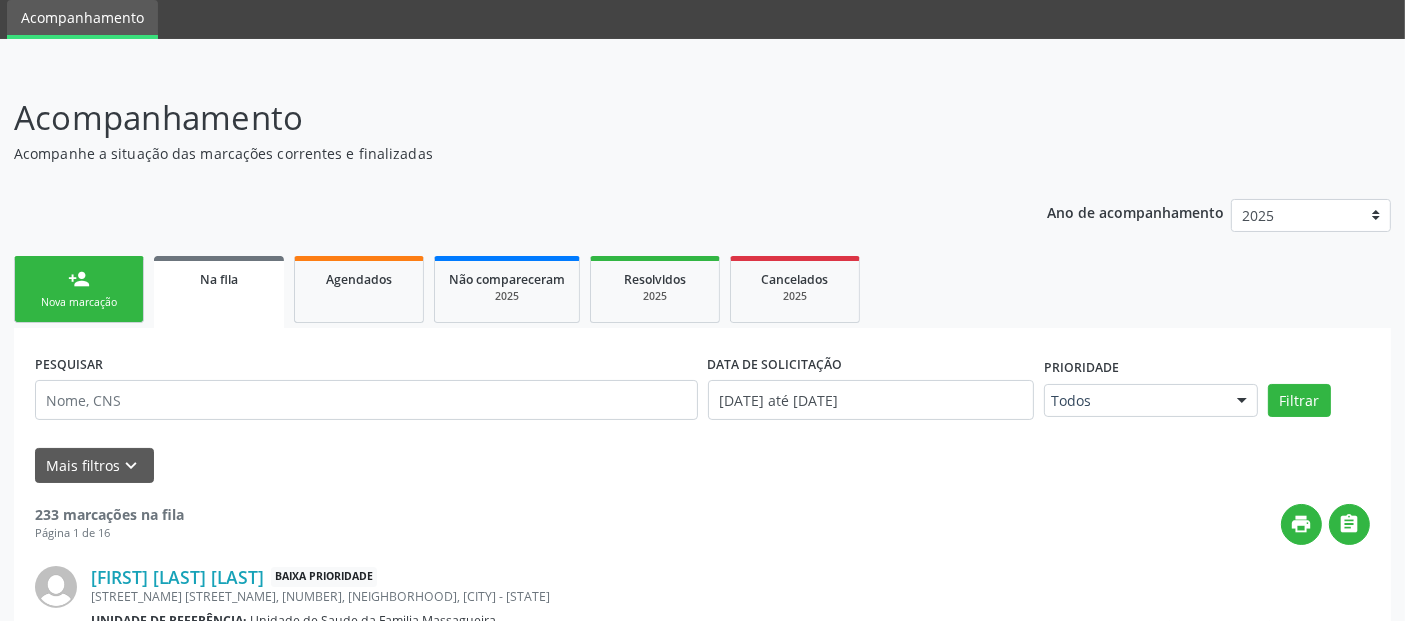 click on "person_add" at bounding box center [79, 279] 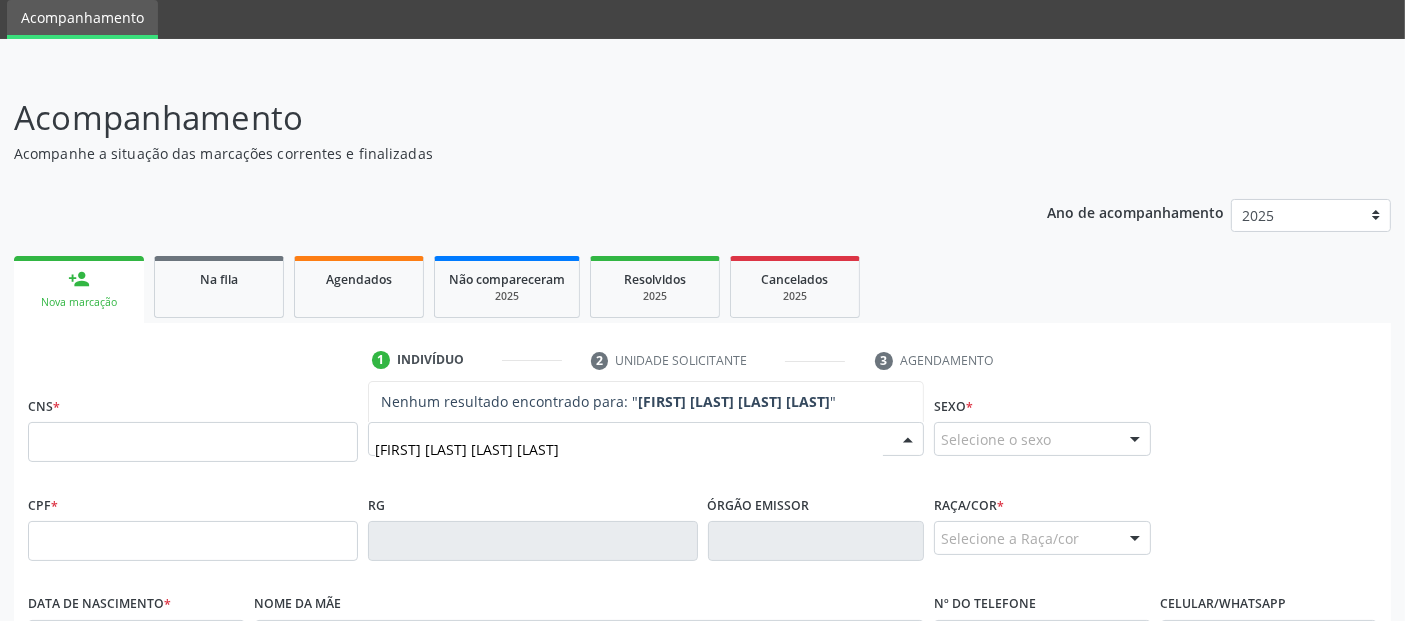 click on "[FIRST] [LAST] [LAST] [LAST]" at bounding box center [629, 449] 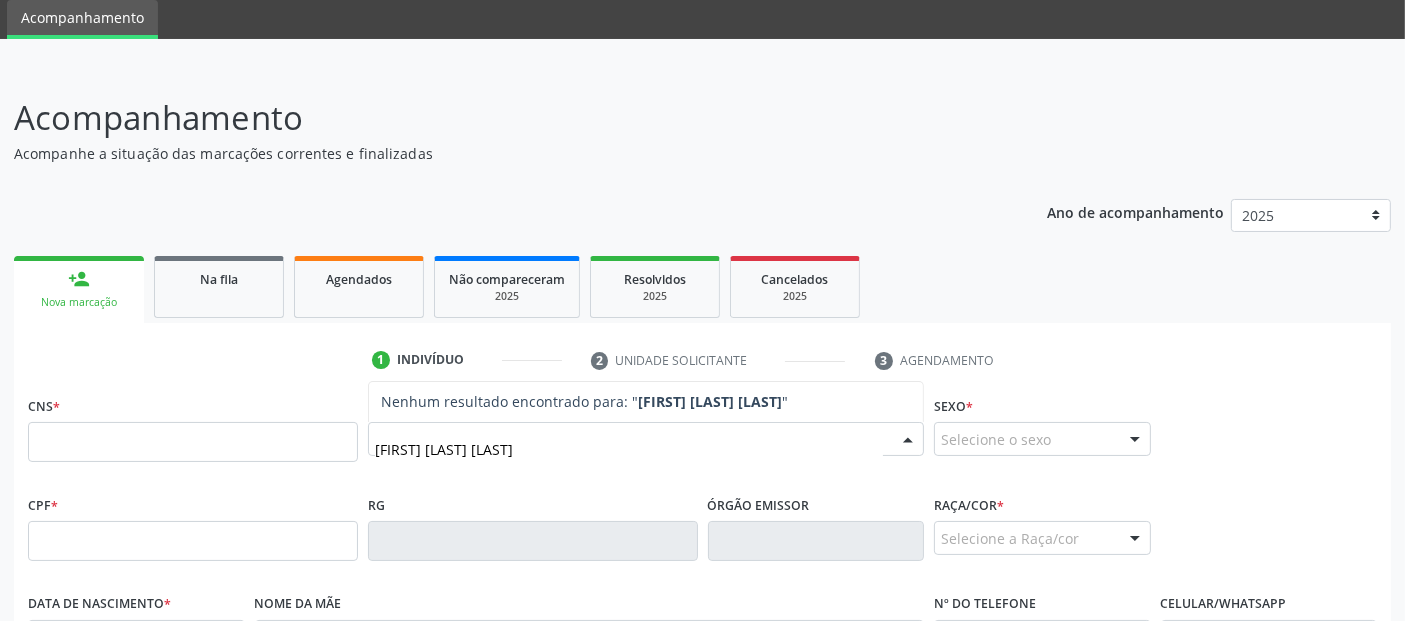 click on "[FIRST] [LAST] [LAST]" at bounding box center (629, 449) 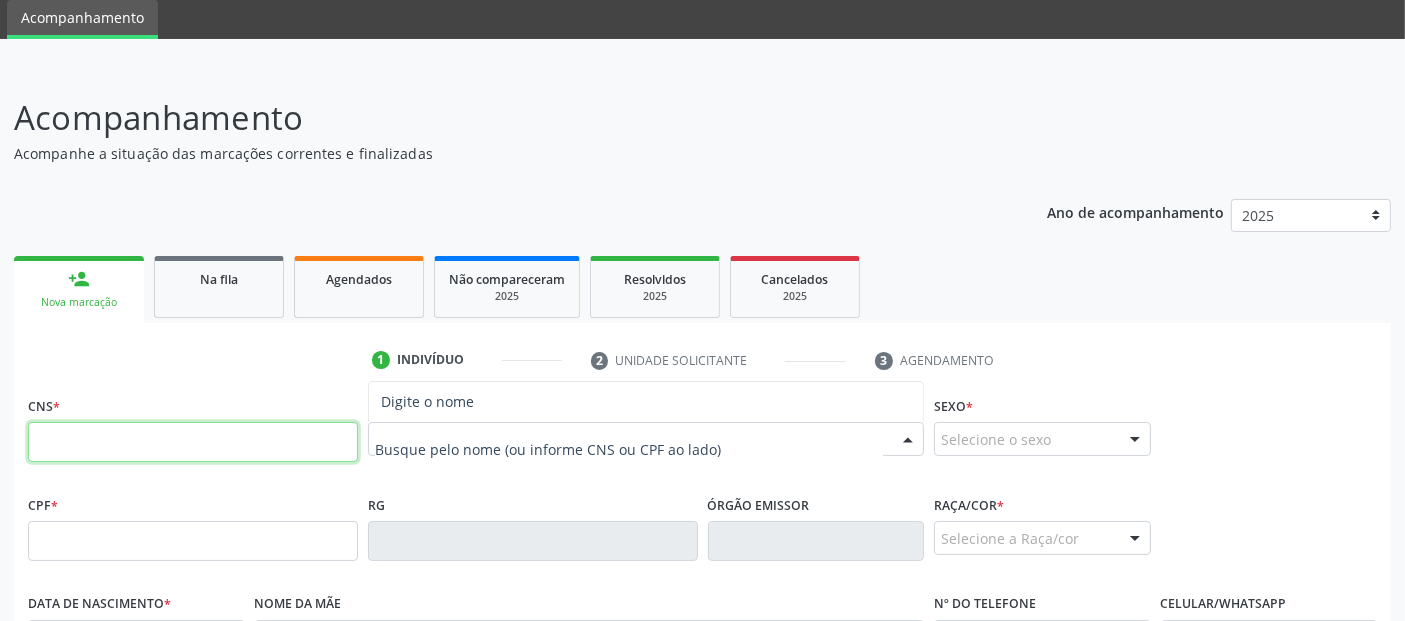 click at bounding box center (193, 442) 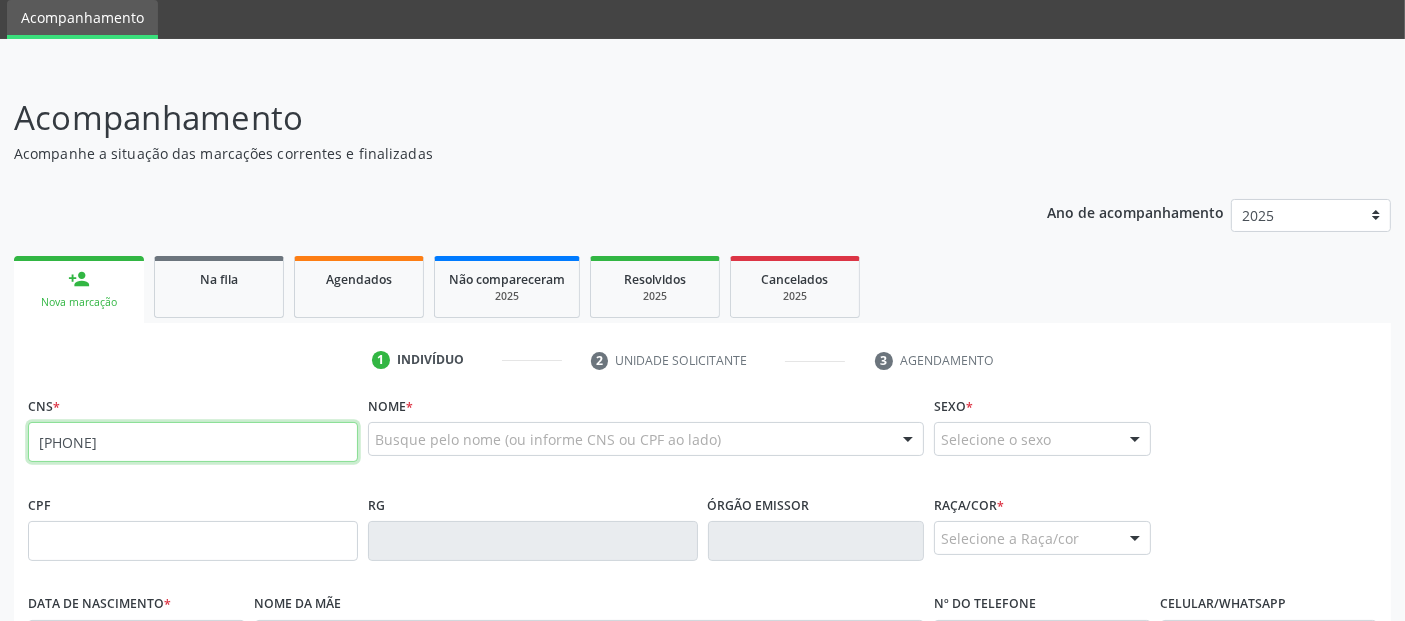 type on "[PHONE]" 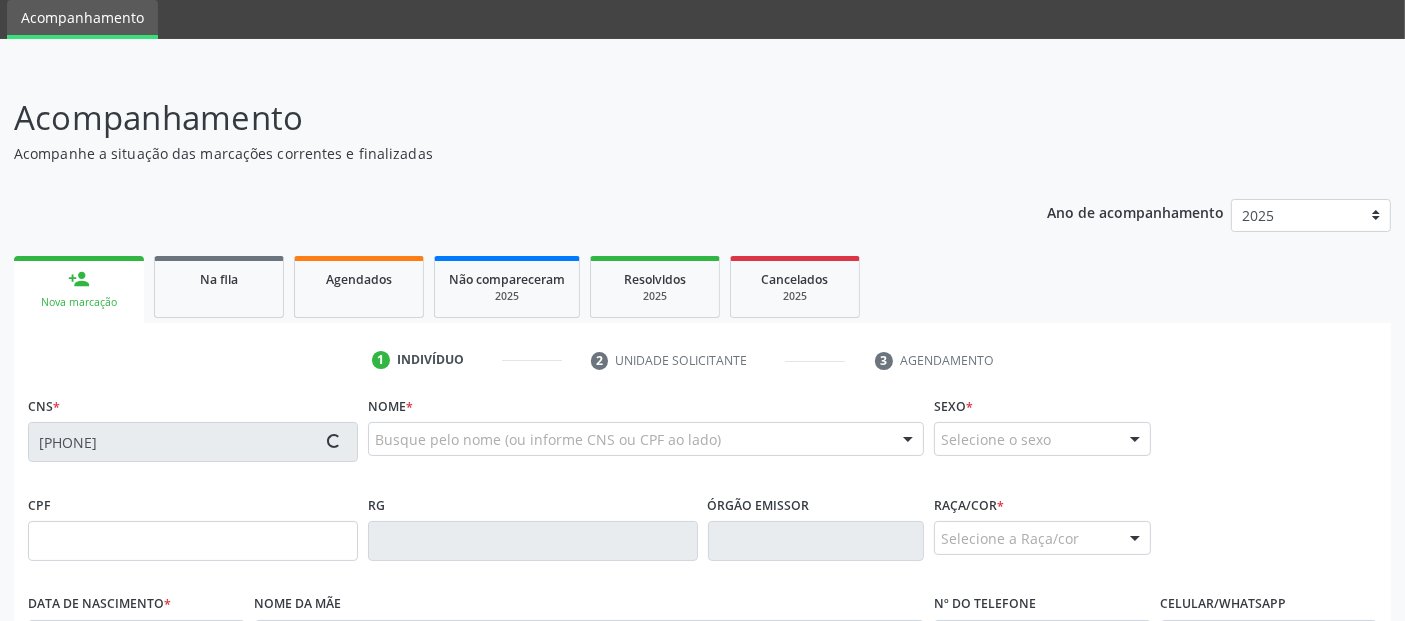 type on "[SSN]" 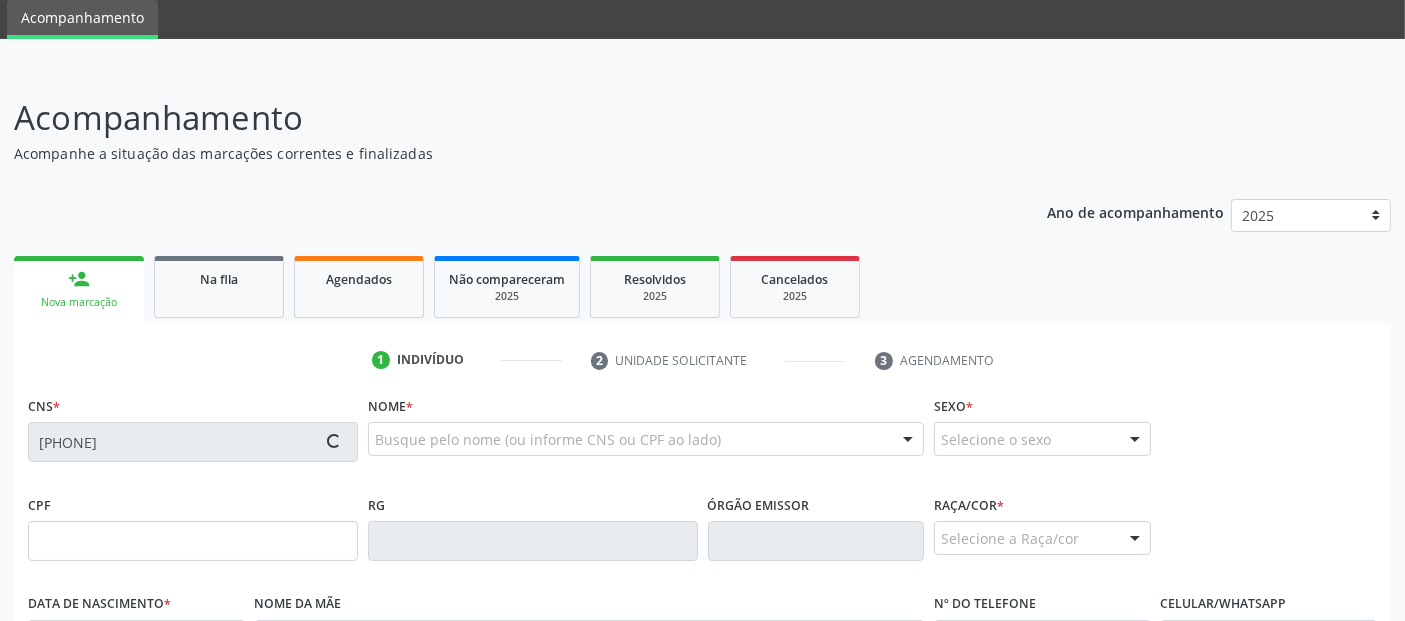 type on "[DATE]" 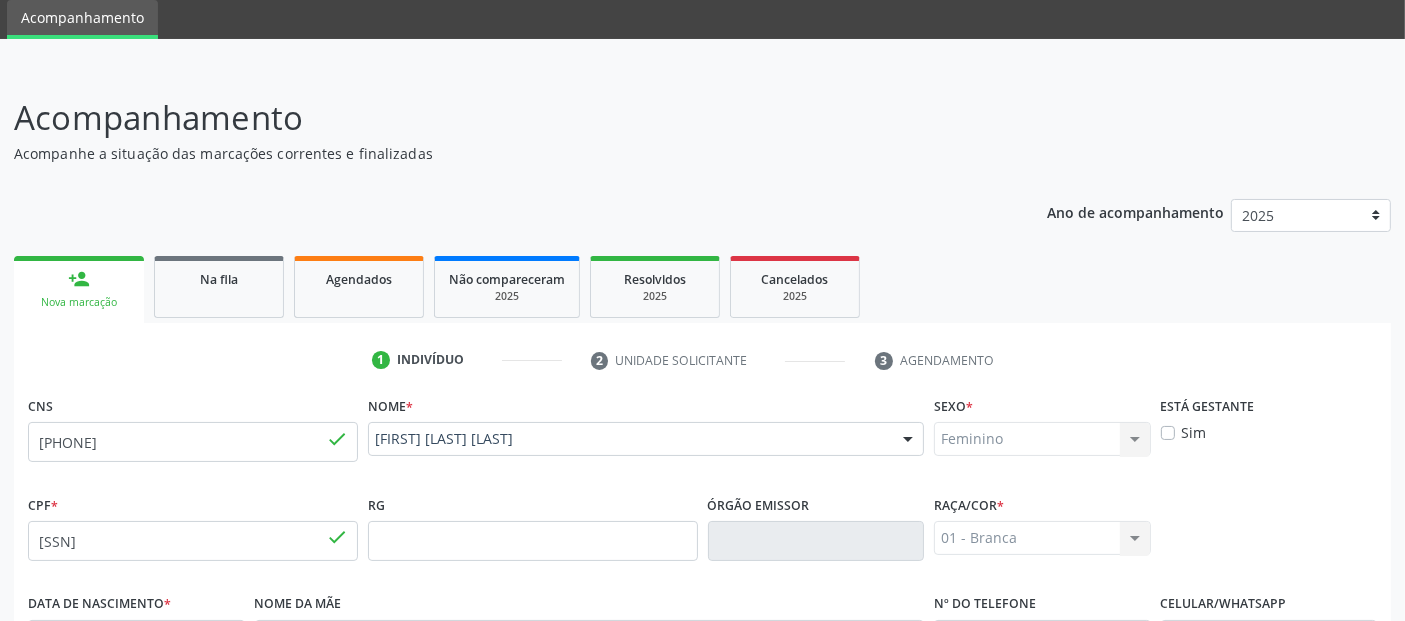 scroll, scrollTop: 489, scrollLeft: 0, axis: vertical 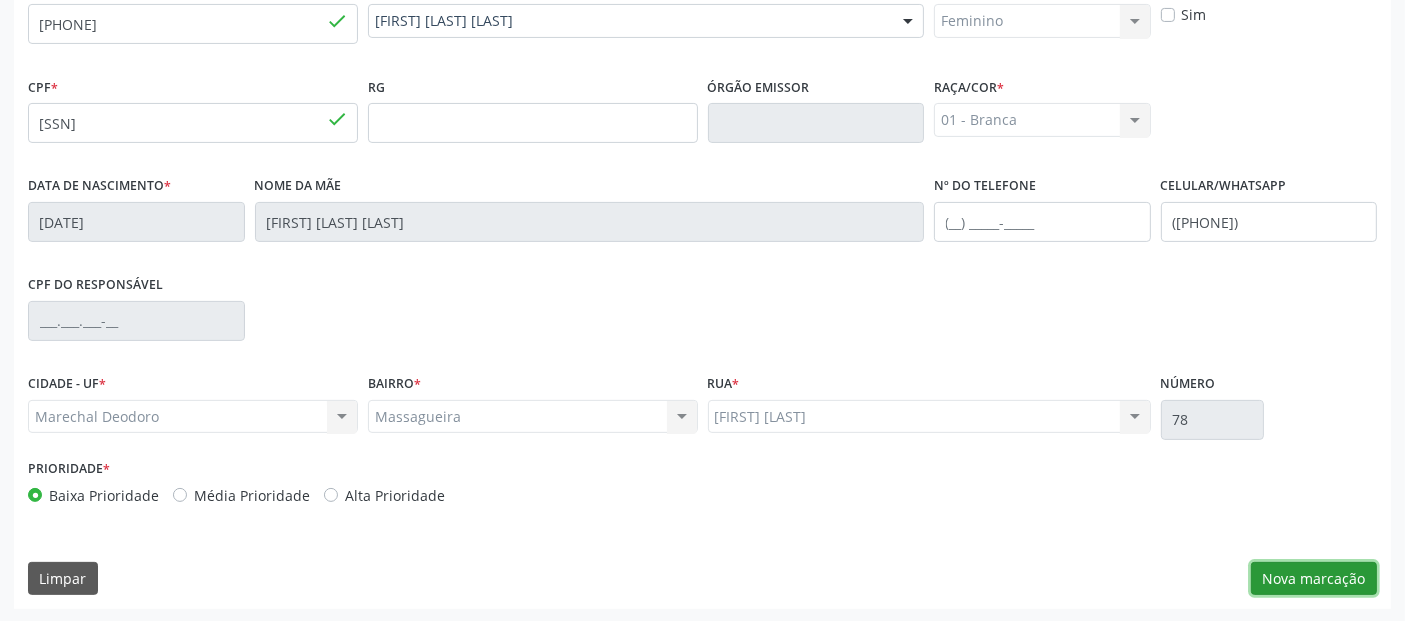 click on "Nova marcação" at bounding box center (1314, 579) 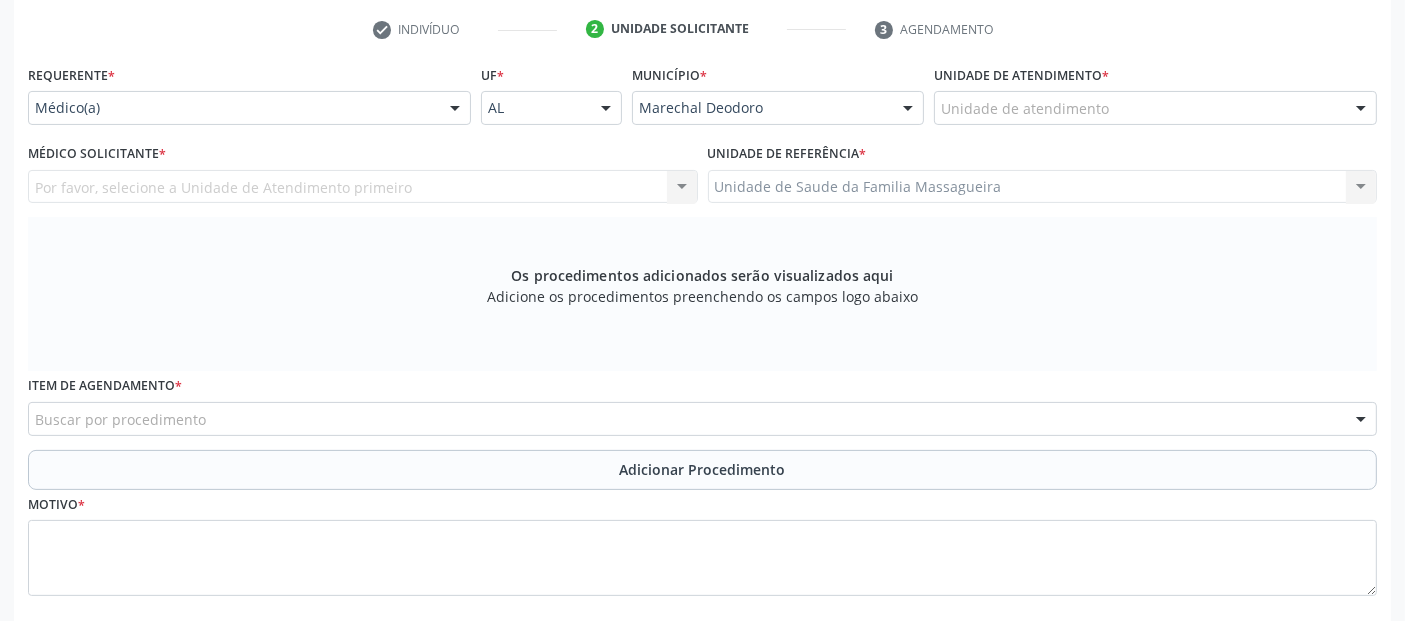 scroll, scrollTop: 319, scrollLeft: 0, axis: vertical 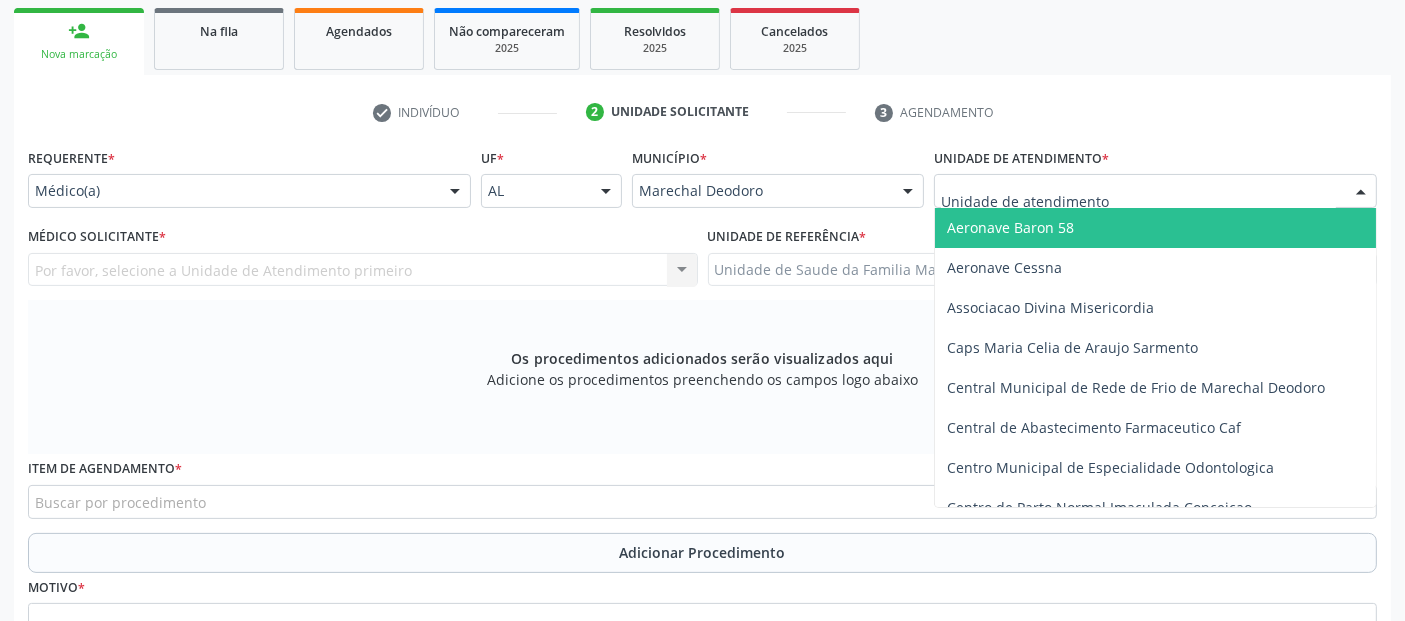 click at bounding box center [1155, 191] 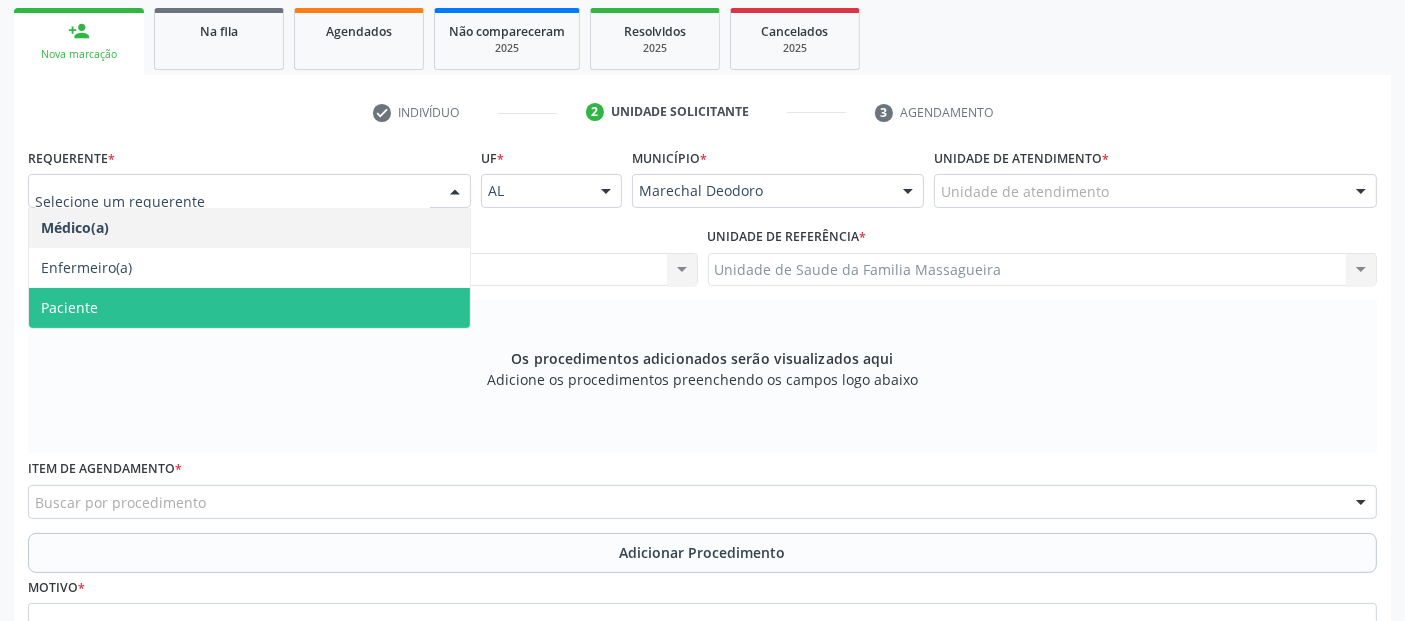 click on "Paciente" at bounding box center (249, 308) 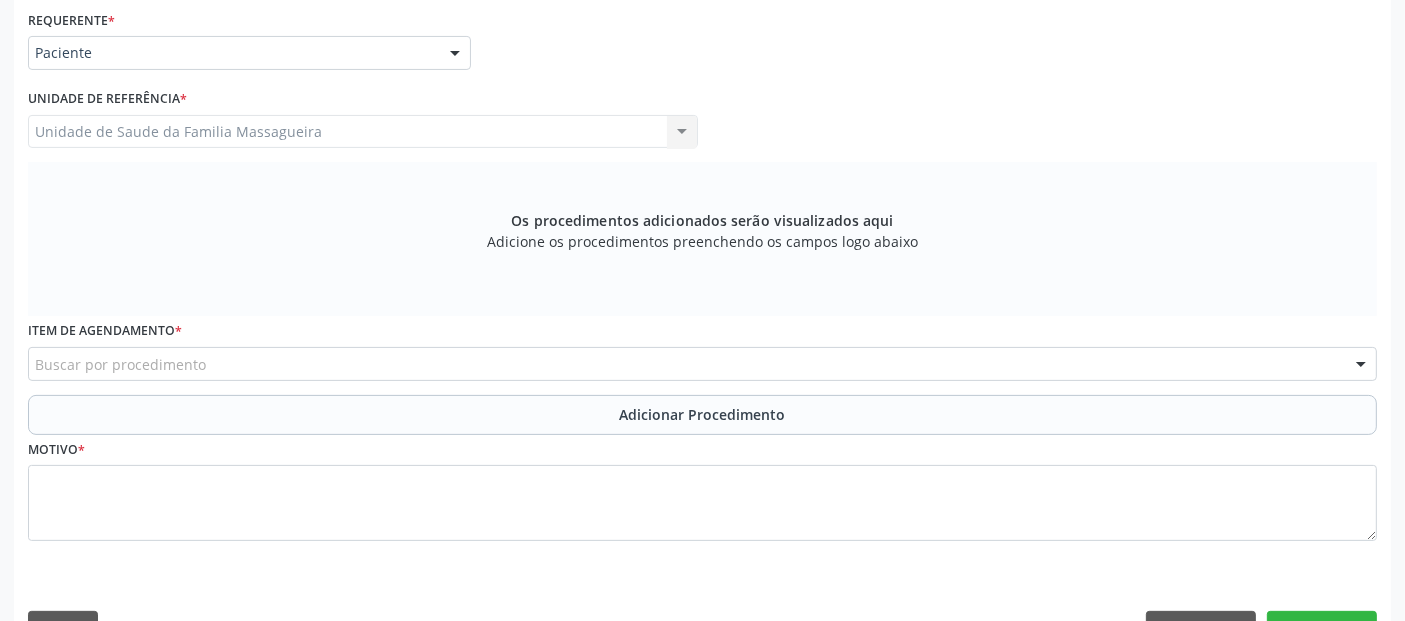 scroll, scrollTop: 505, scrollLeft: 0, axis: vertical 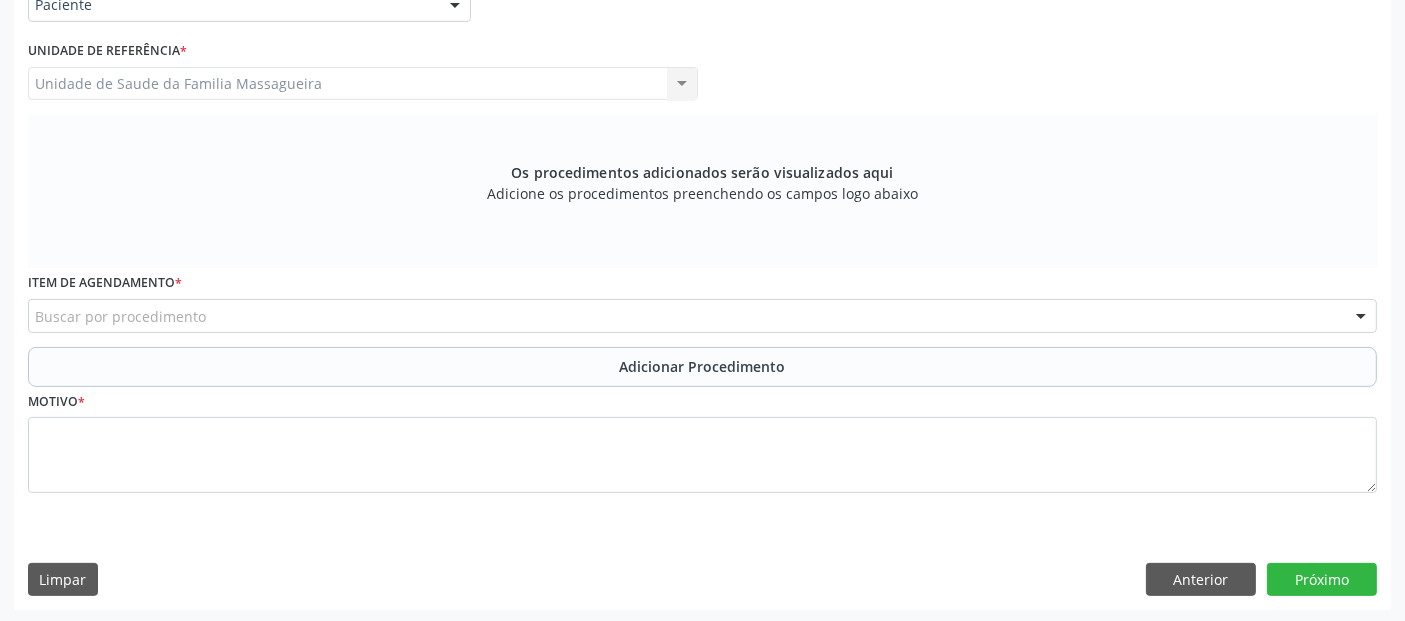 click on "Buscar por procedimento" at bounding box center [702, 316] 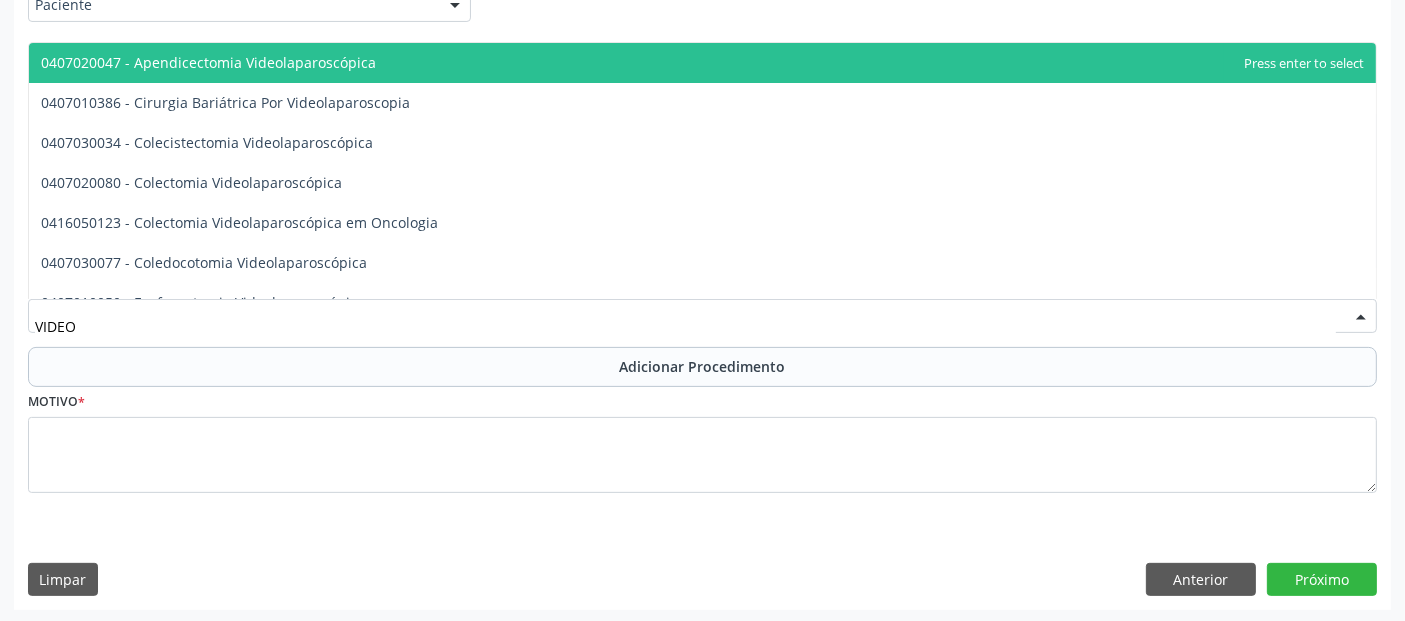 type on "VIDE" 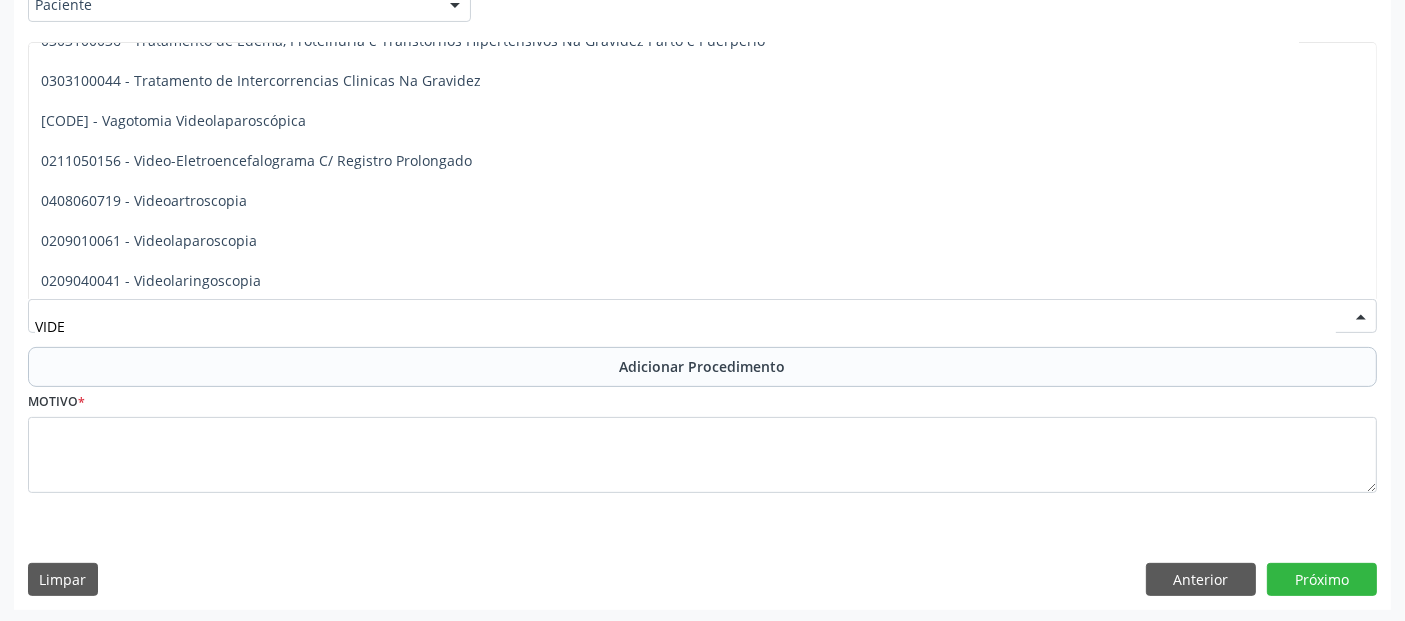 scroll, scrollTop: 1284, scrollLeft: 0, axis: vertical 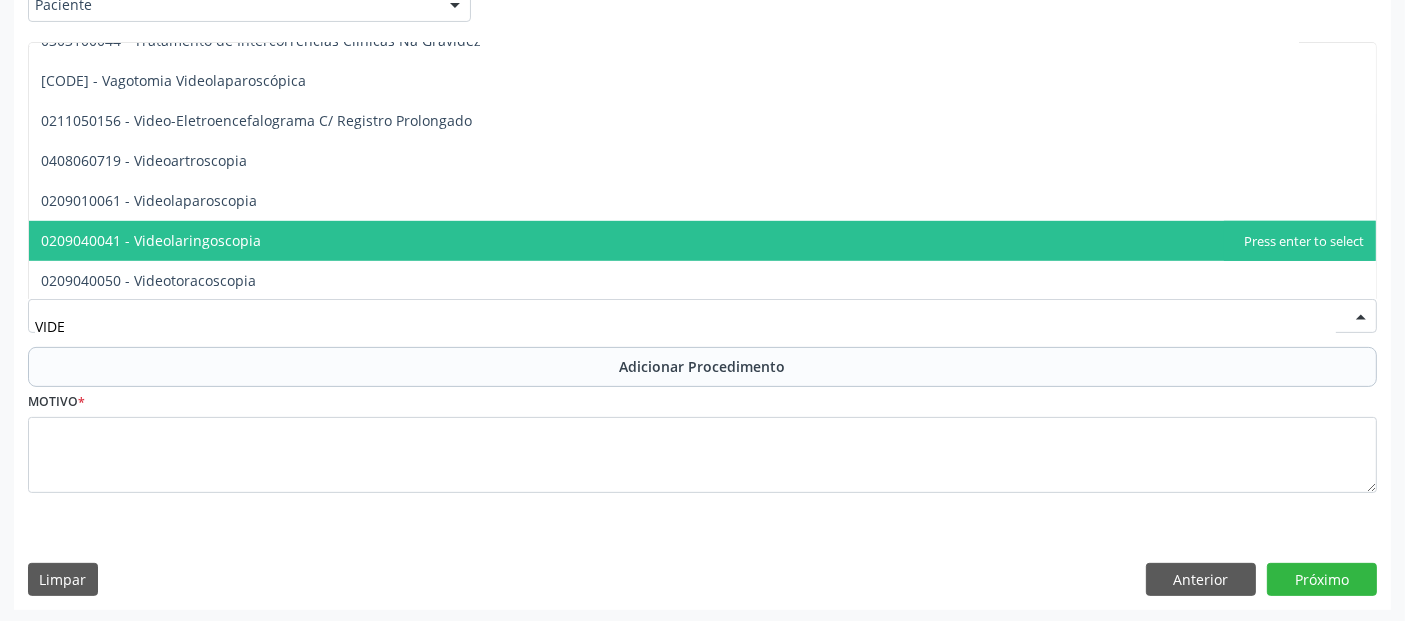 click on "0209040041 - Videolaringoscopia" at bounding box center (702, 241) 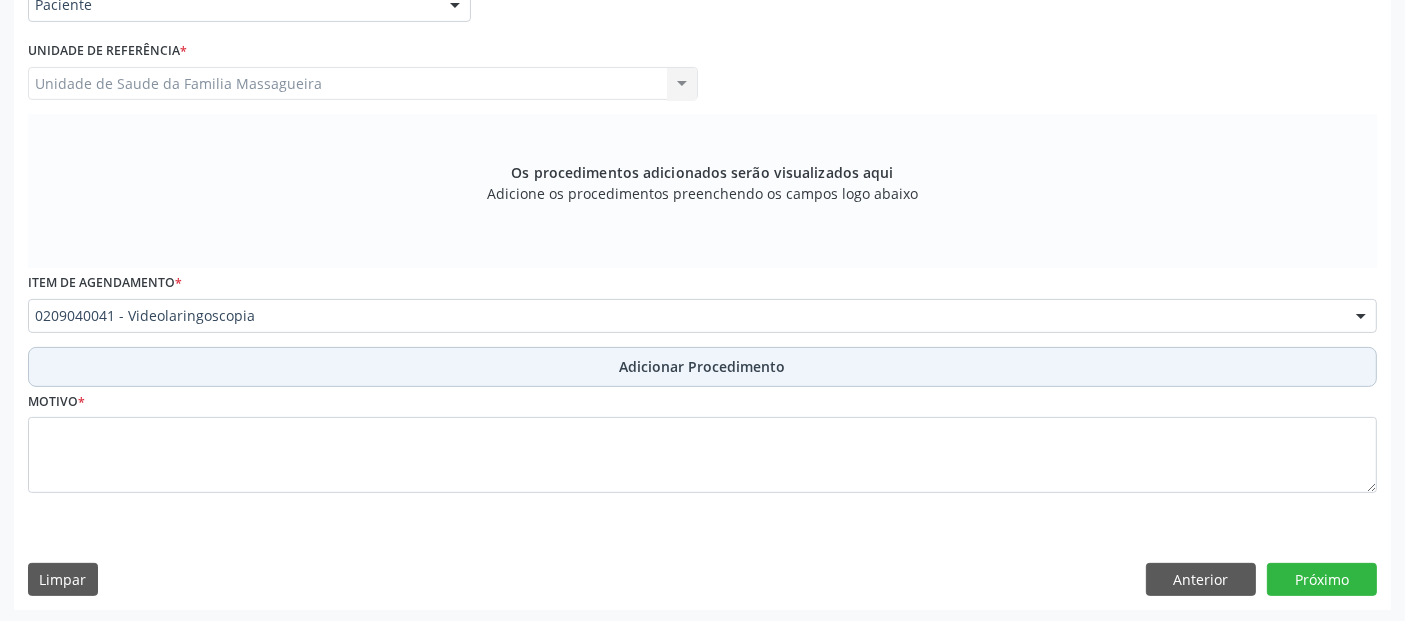 click on "Adicionar Procedimento" at bounding box center [702, 367] 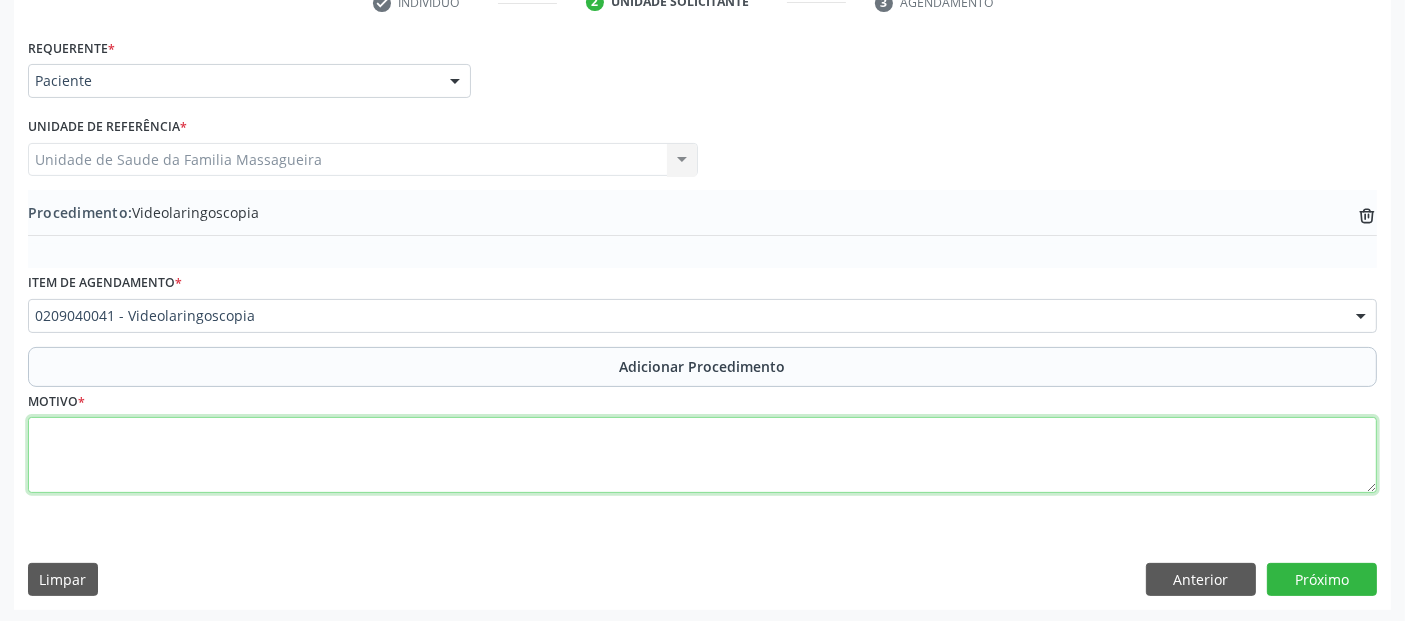 click at bounding box center (702, 455) 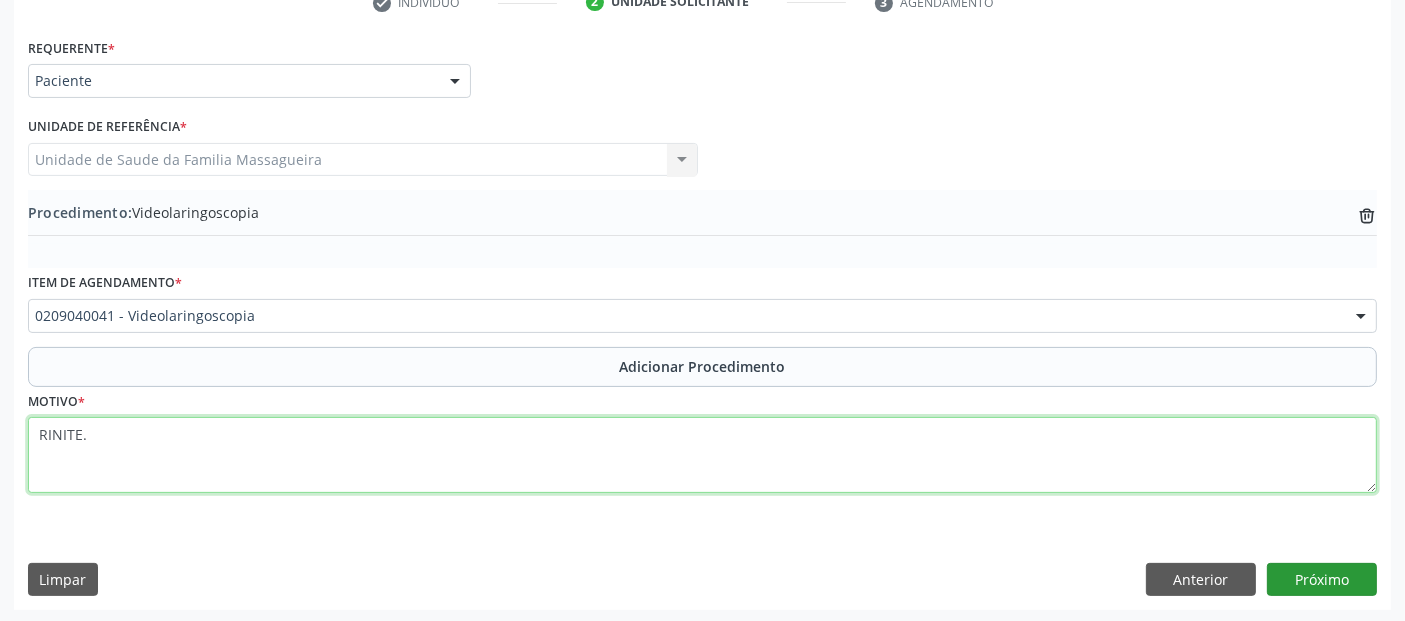 type on "RINITE." 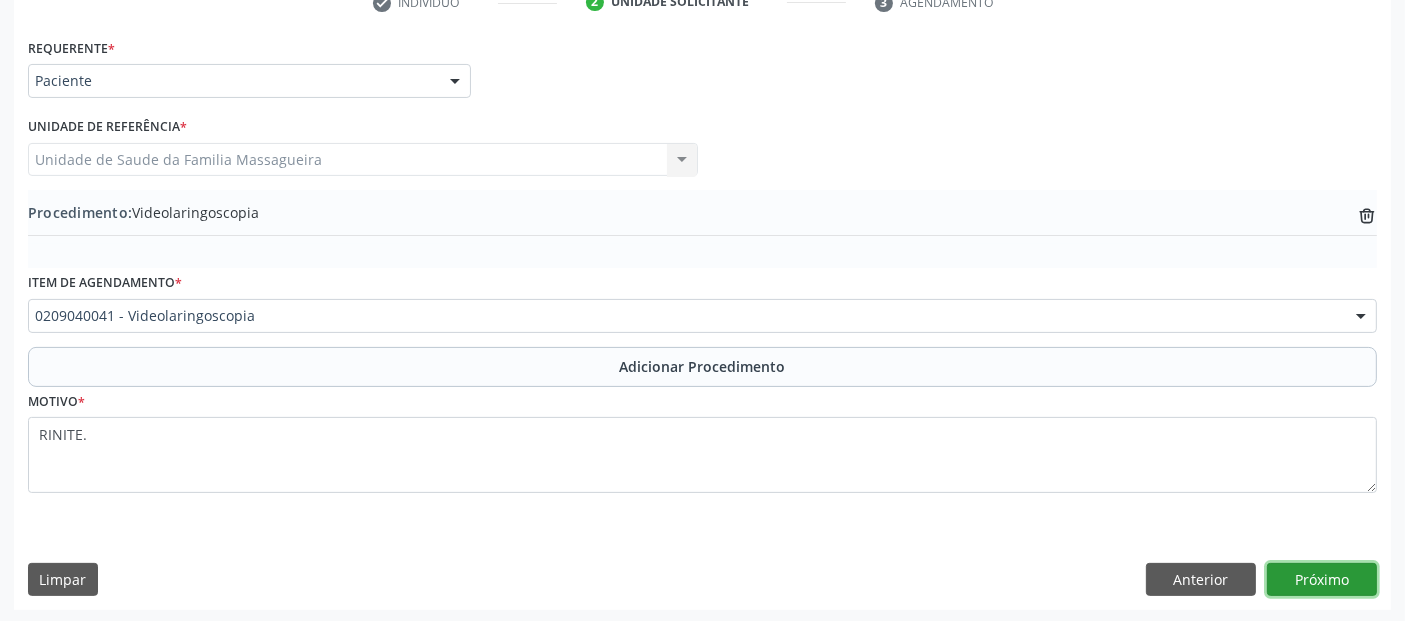 click on "Próximo" at bounding box center [1322, 580] 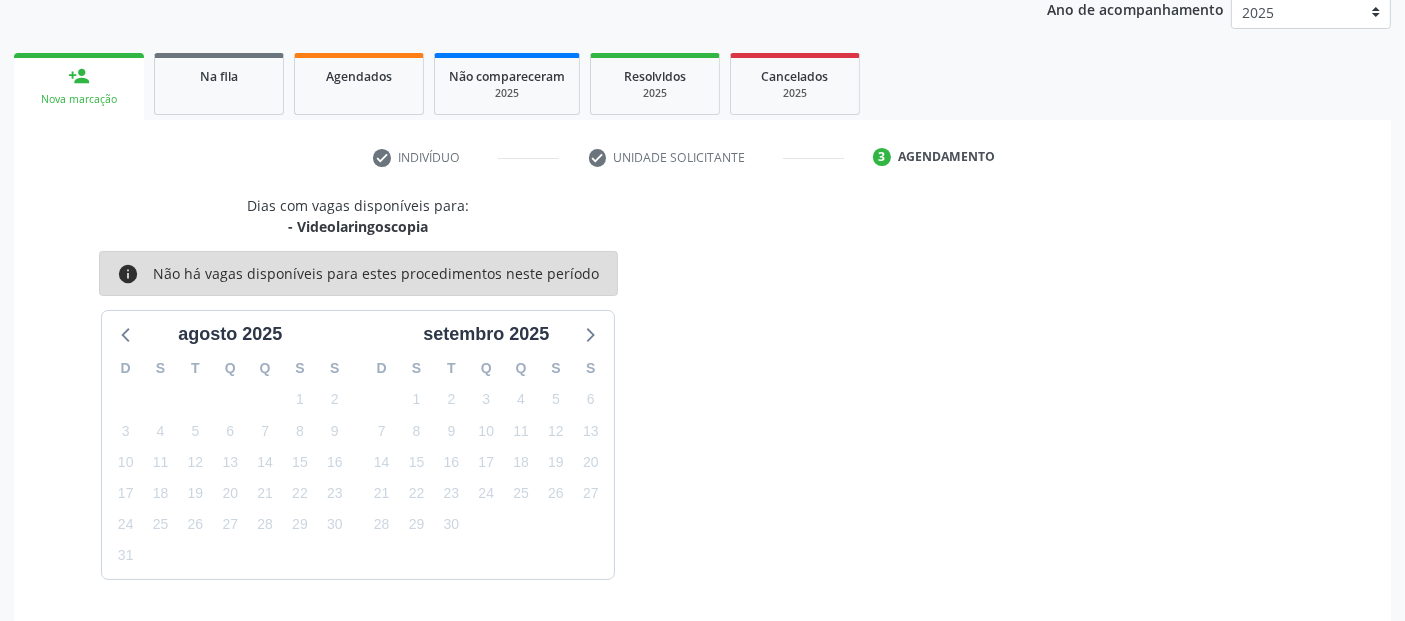 scroll, scrollTop: 333, scrollLeft: 0, axis: vertical 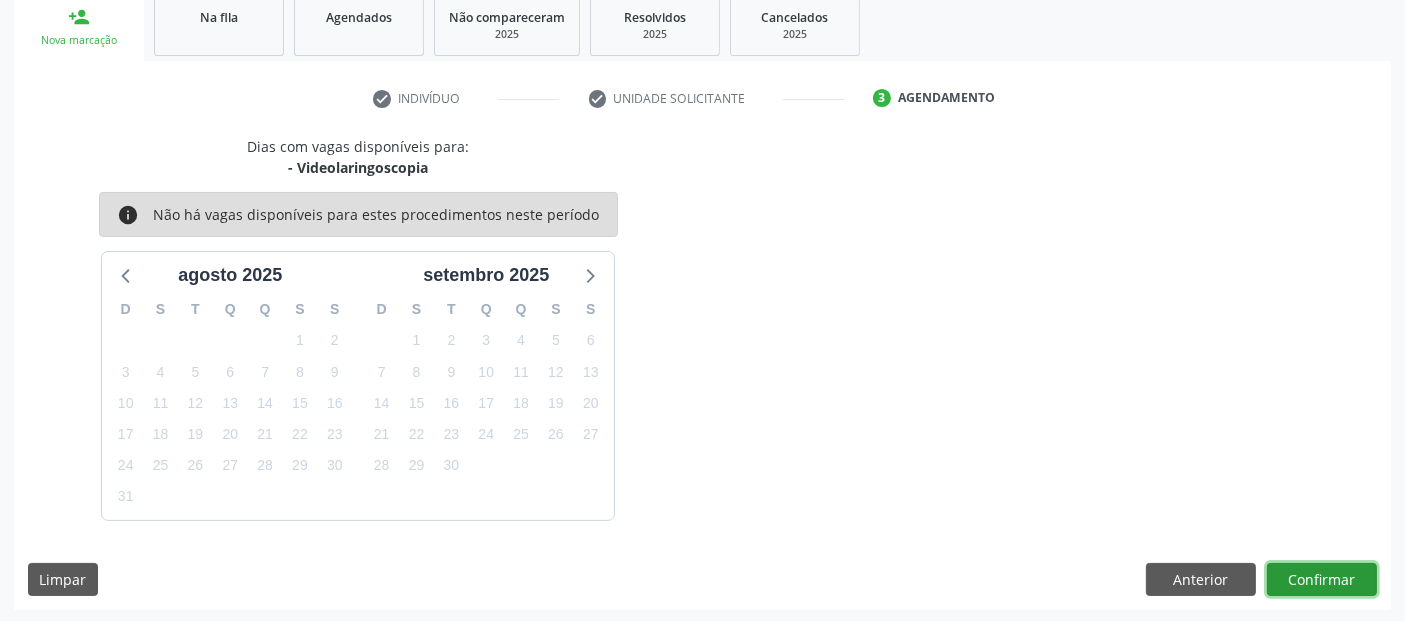 click on "Confirmar" at bounding box center [1322, 580] 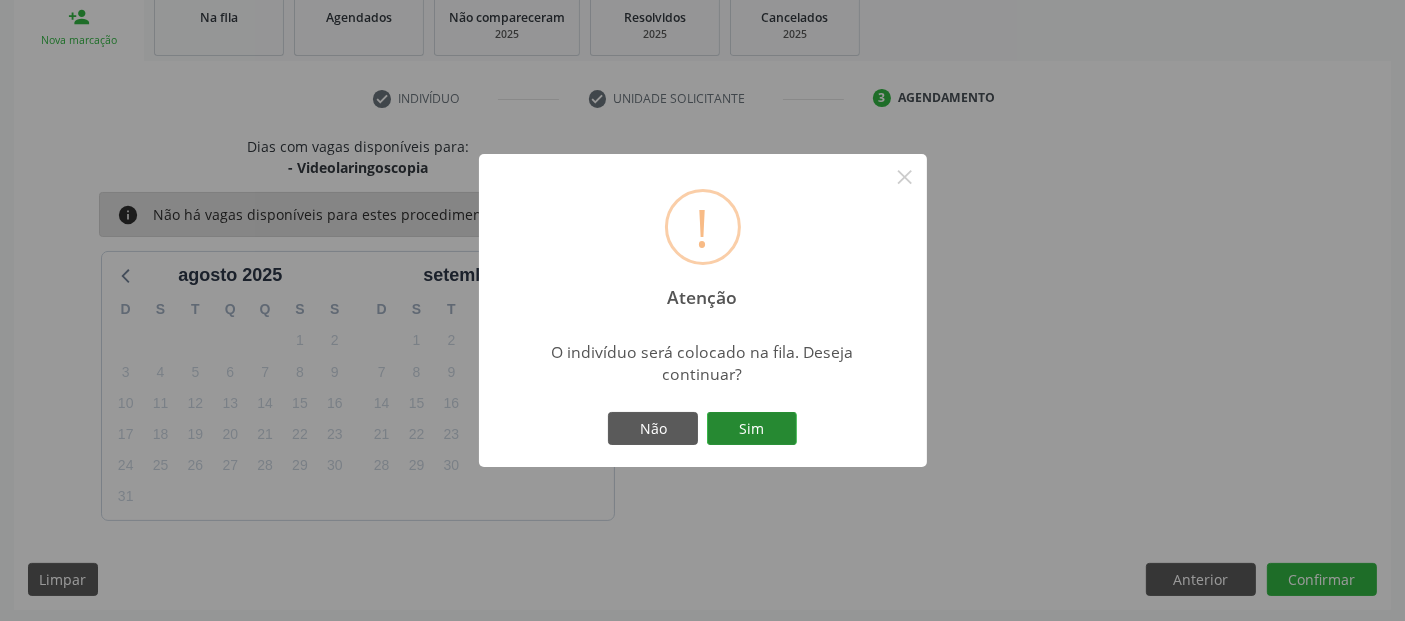 click on "Sim" at bounding box center (752, 429) 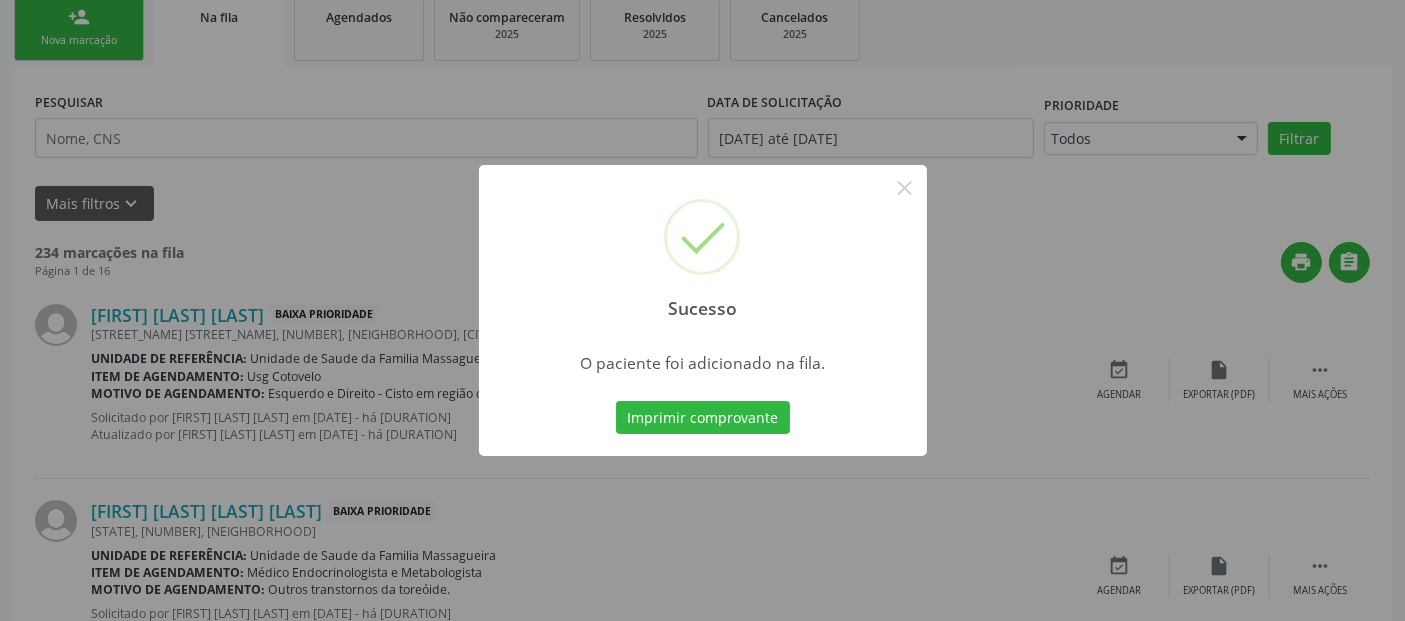 scroll, scrollTop: 71, scrollLeft: 0, axis: vertical 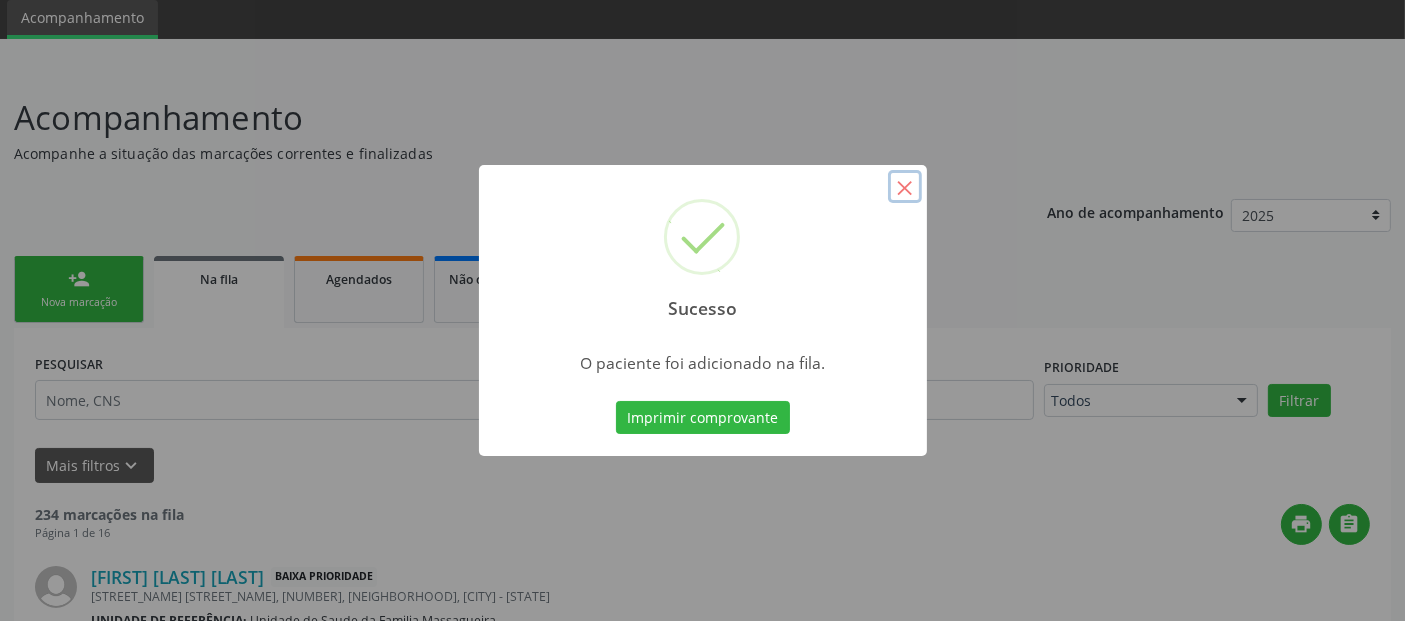 click on "×" at bounding box center [905, 187] 